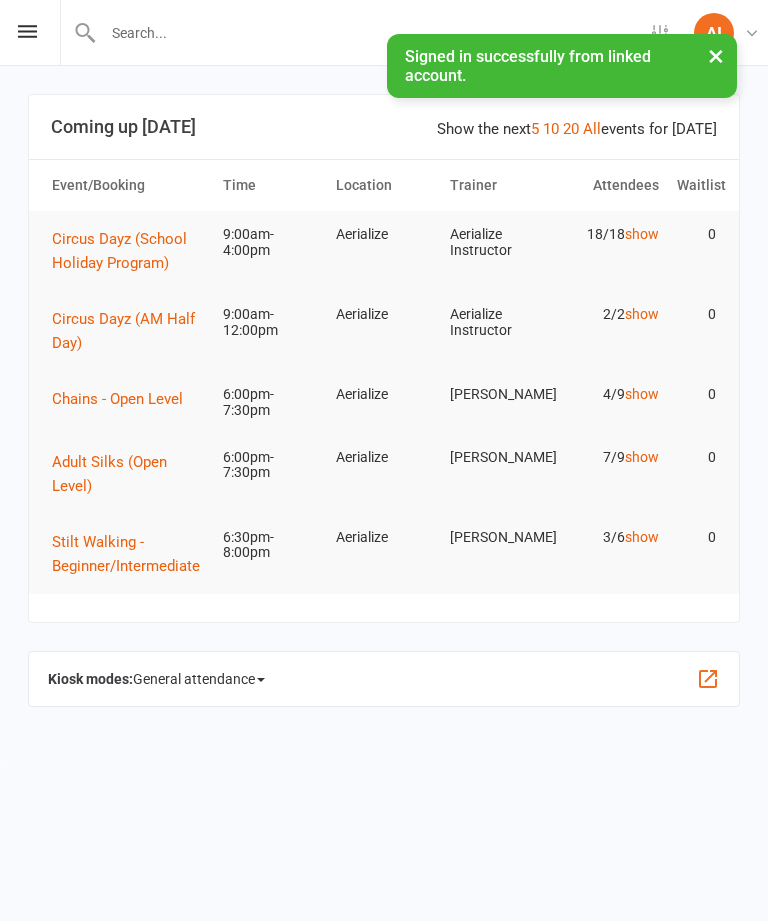 scroll, scrollTop: 0, scrollLeft: 0, axis: both 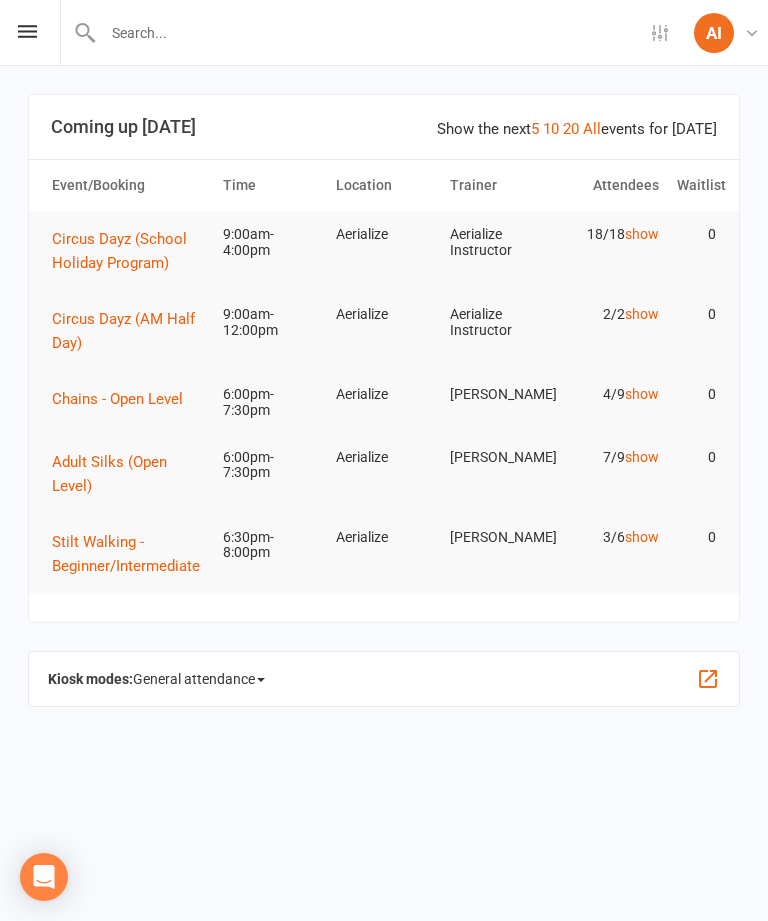 click at bounding box center (27, 31) 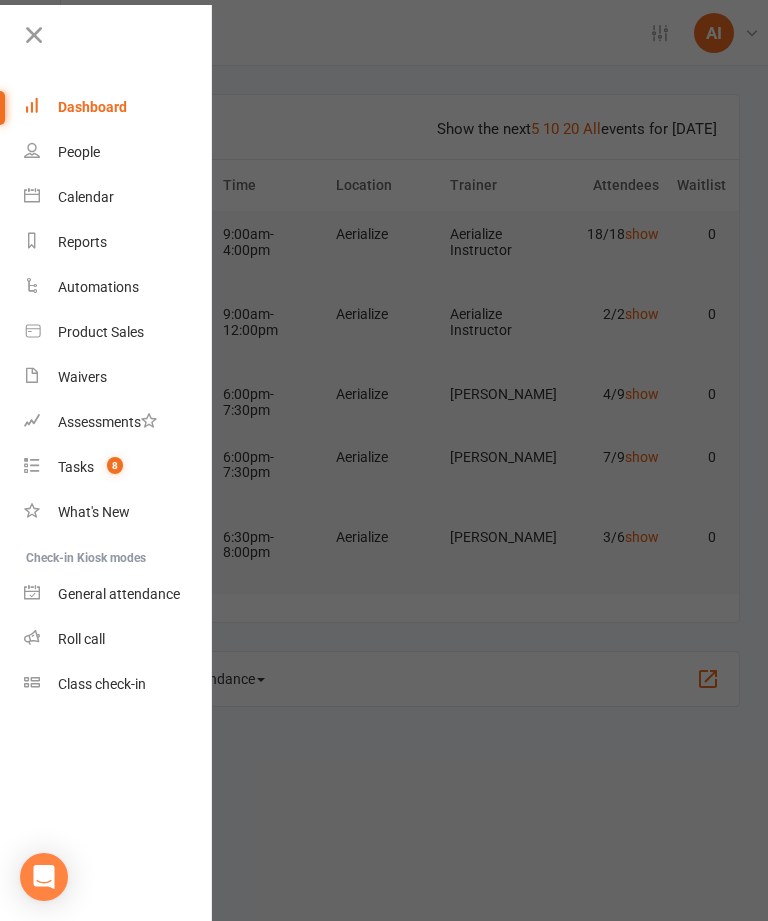 click on "Calendar" at bounding box center (118, 197) 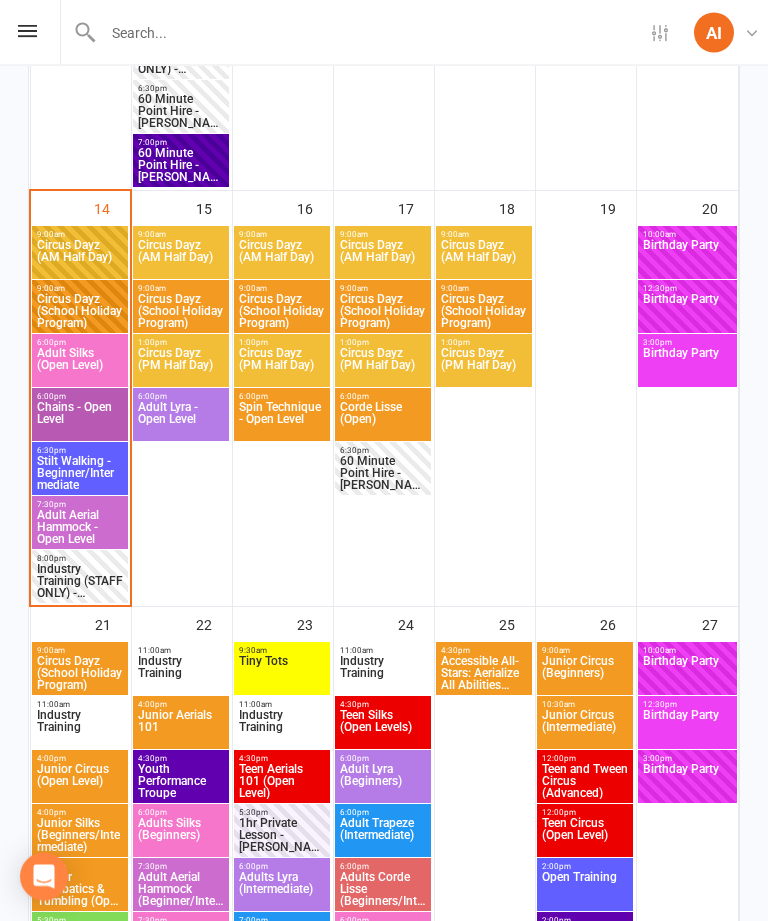 scroll, scrollTop: 1676, scrollLeft: 0, axis: vertical 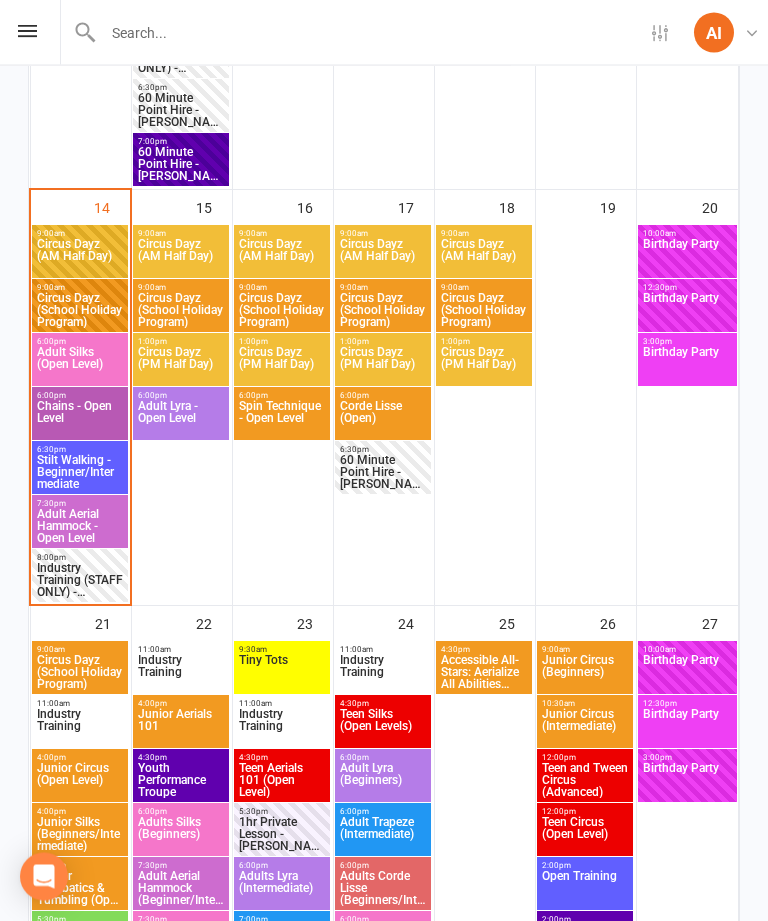click on "Circus Dayz (School Holiday Program)" at bounding box center (80, 311) 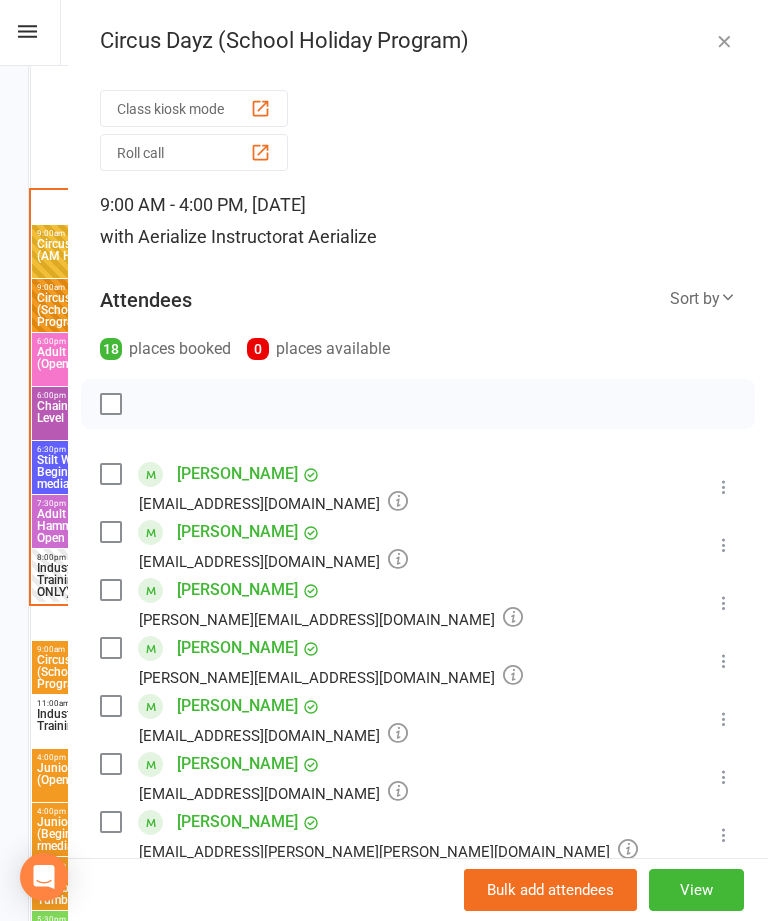 scroll, scrollTop: 0, scrollLeft: 0, axis: both 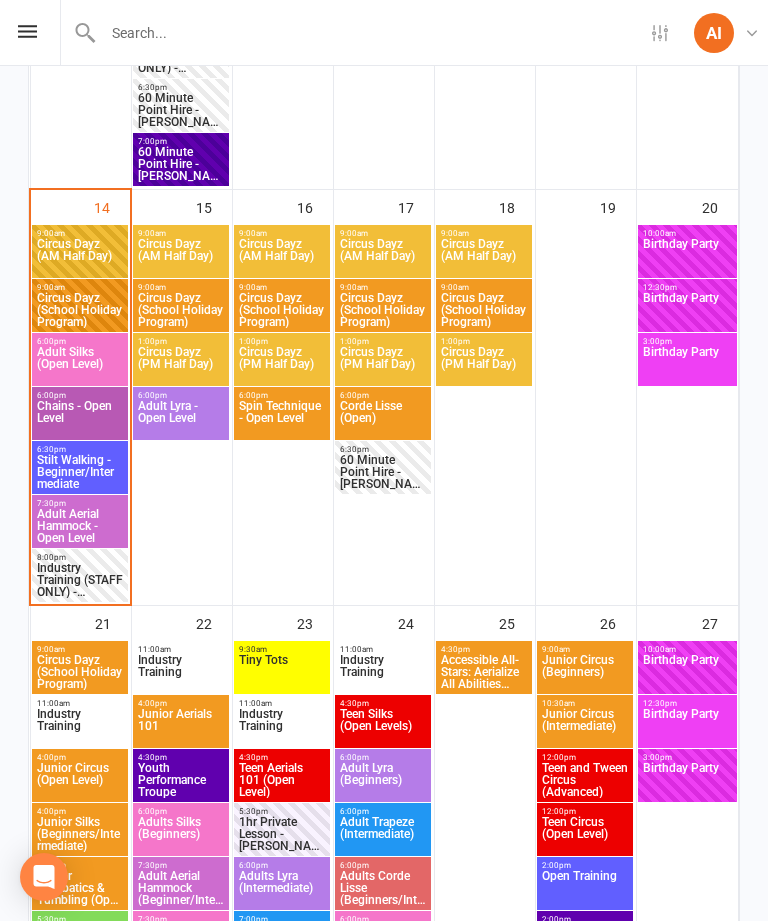 click on "9:00am  - 12:00pm" at bounding box center [80, 233] 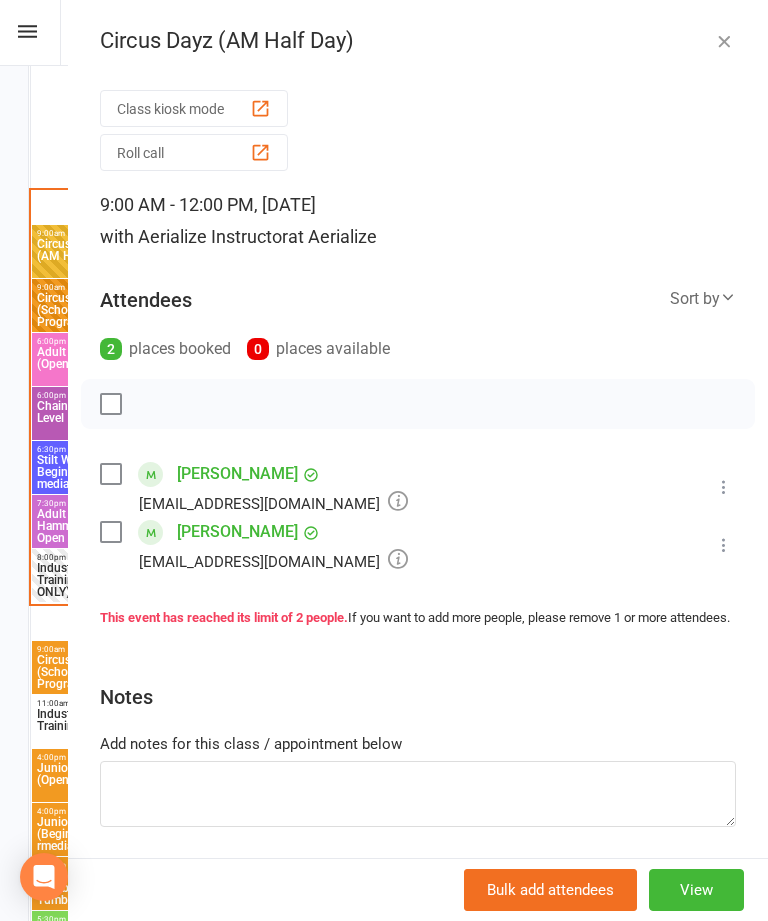 click at bounding box center [724, 487] 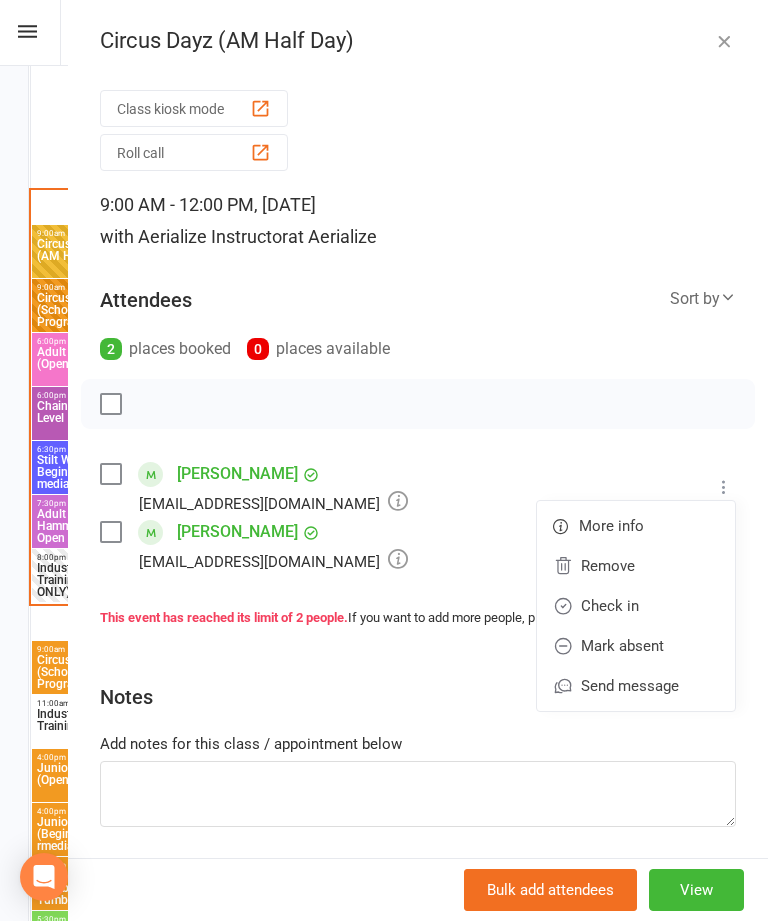 click on "Check in" at bounding box center [636, 606] 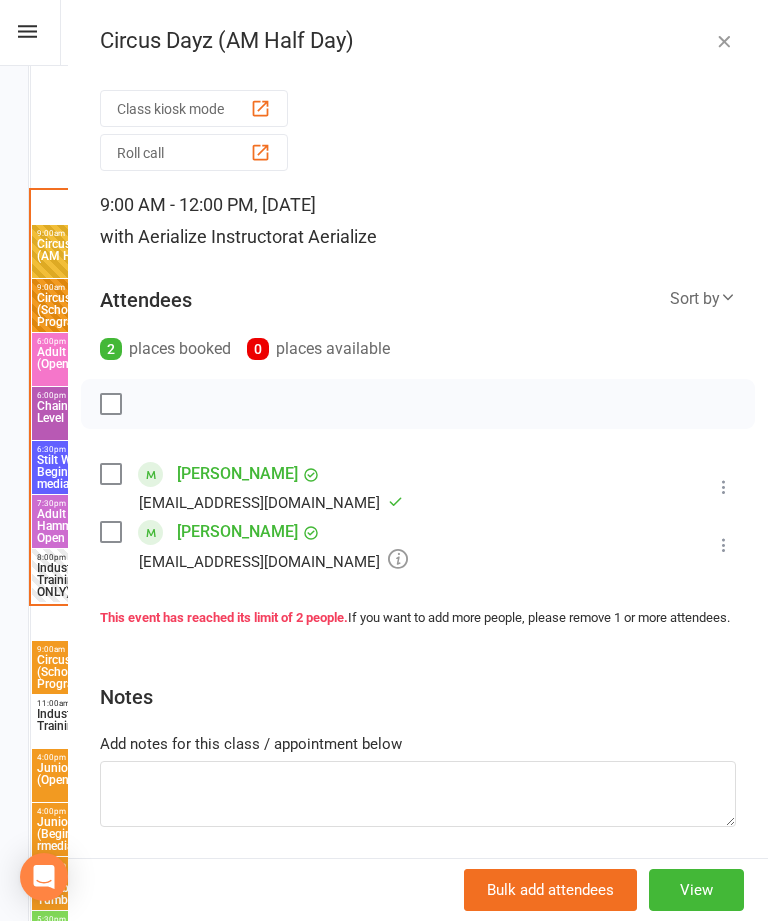 click at bounding box center [724, 545] 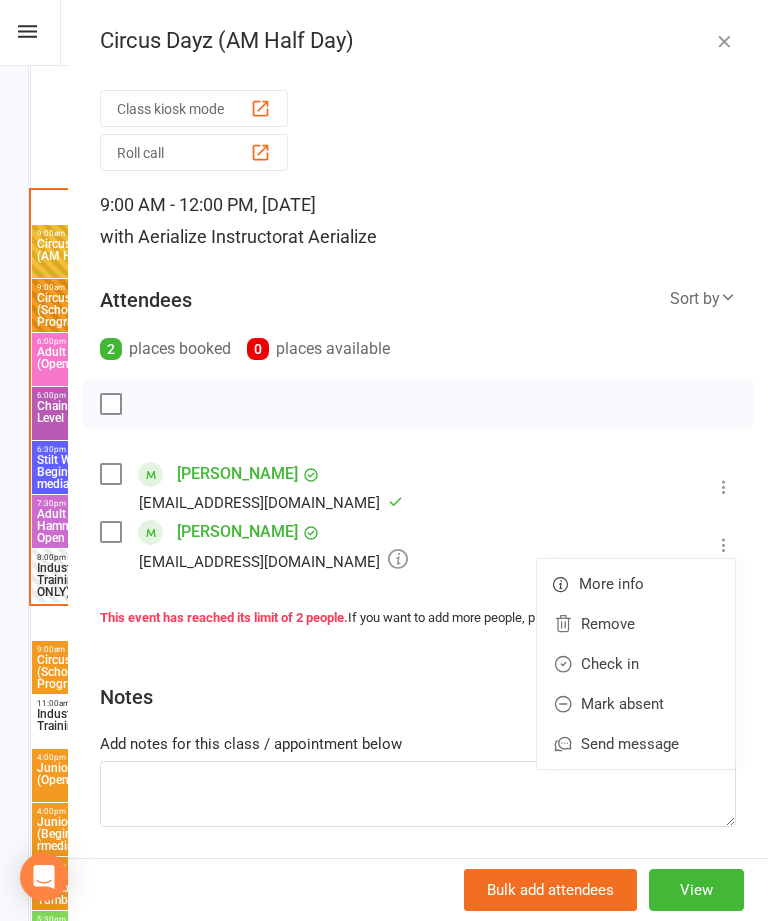 click on "Check in" at bounding box center (636, 664) 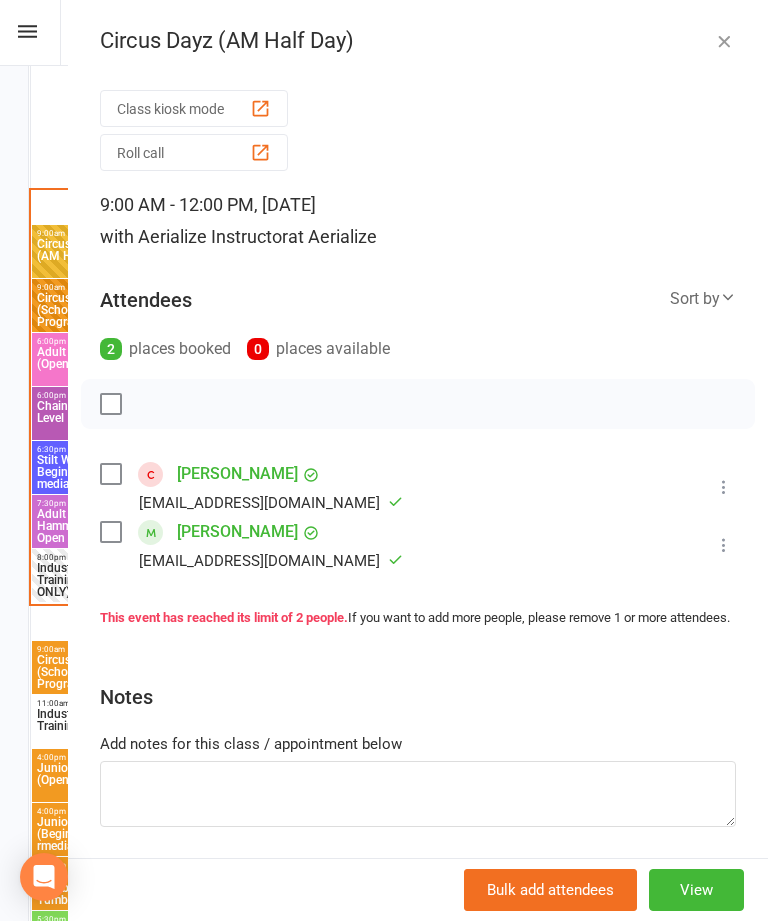 click on "Circus Dayz (AM Half Day) Class kiosk mode  Roll call  9:00 AM - 12:00 PM, Monday, July, 14, 2025 with Aerialize Instructor  at  Aerialize  Attendees  2  places booked 0  places available Sort by  Last name  First name  Booking created    Hunter Hardie  Julieblake1961@gmail.com Attended More info  Remove  Mark absent  Undo check-in  Send message    Isabella Hardie  Julieblake1961@gmail.com Attended More info  Remove  Mark absent  Undo check-in  Send message  This event has reached its limit of 2 people.  If you want to add more people, please remove 1 or more attendees. Notes  Add notes for this class / appointment below Bulk add attendees  View" at bounding box center (418, 460) 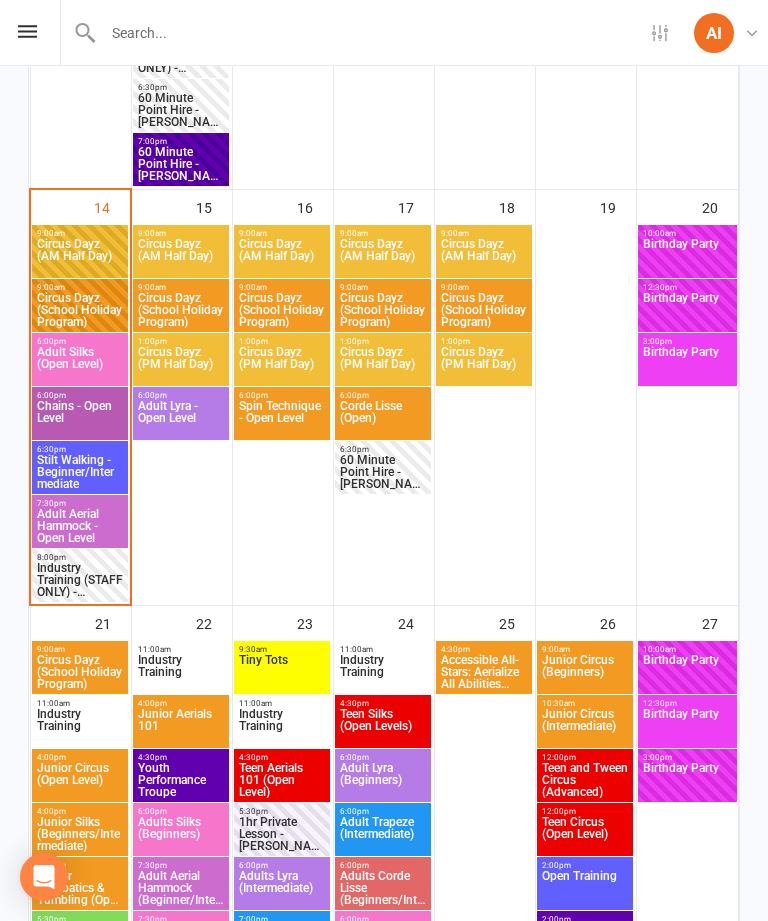 click on "Circus Dayz (School Holiday Program)" at bounding box center [80, 310] 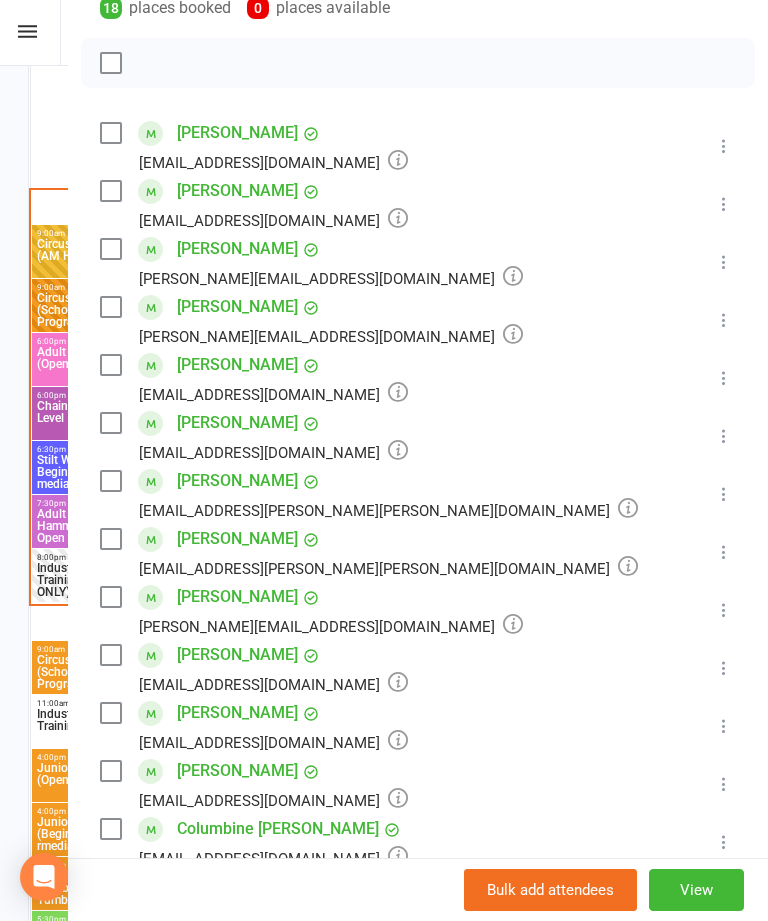 scroll, scrollTop: 357, scrollLeft: 0, axis: vertical 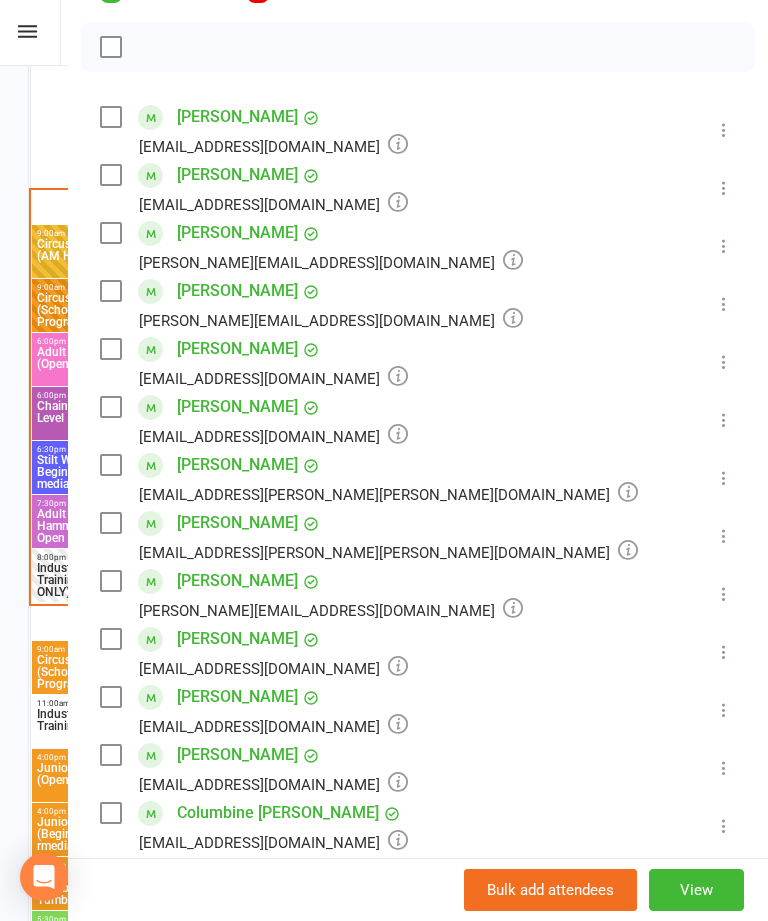 click at bounding box center (724, 478) 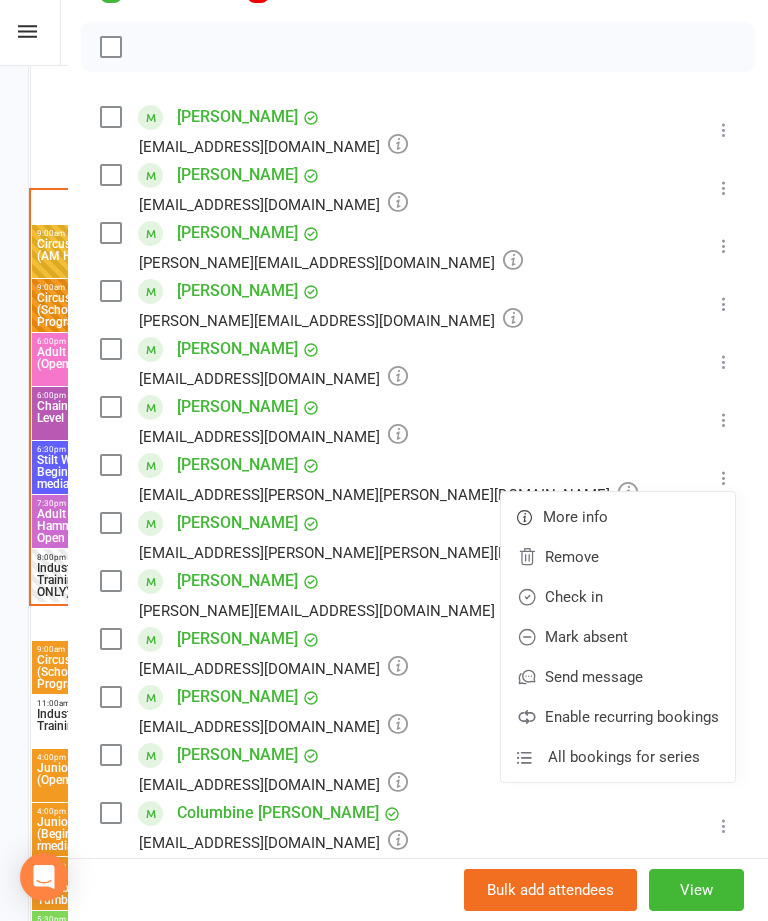 click on "Check in" at bounding box center [618, 597] 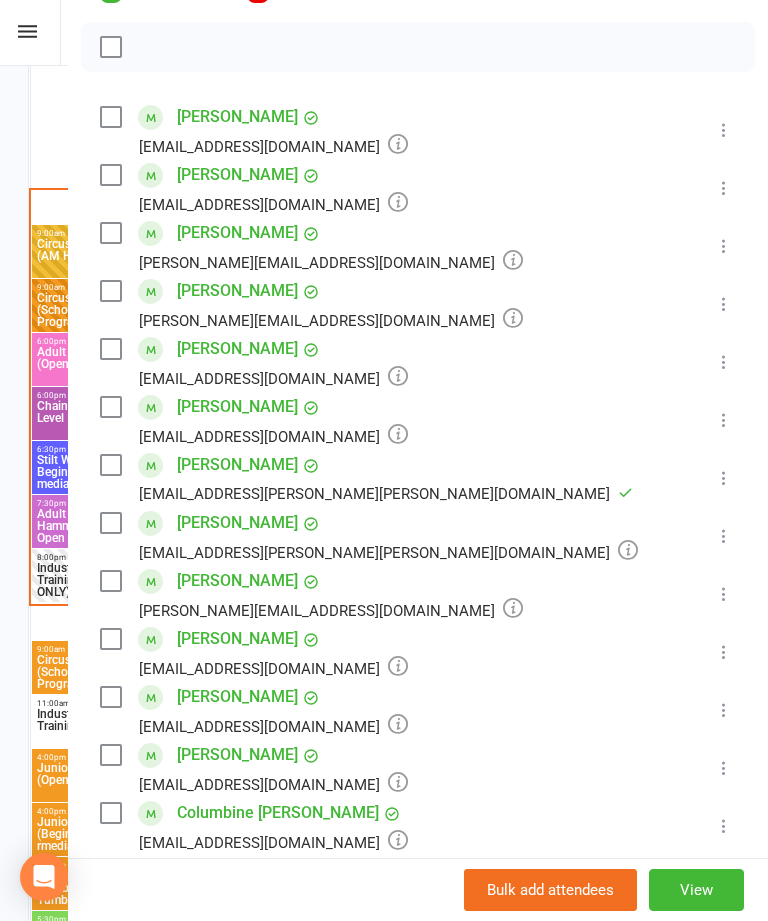 click at bounding box center (724, 536) 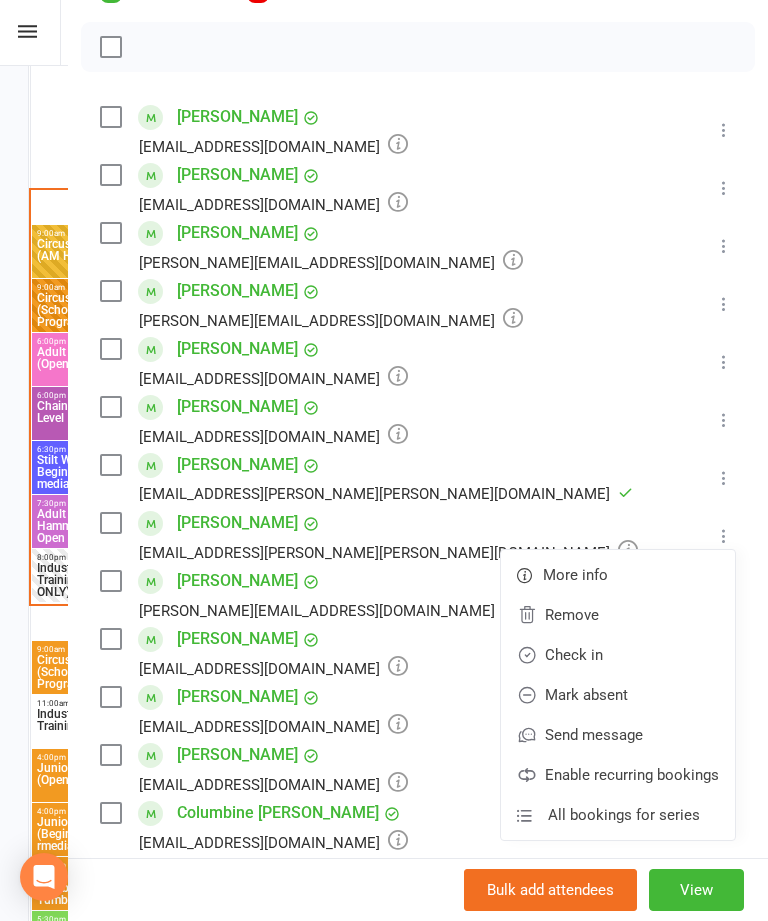 click on "Check in" at bounding box center (618, 655) 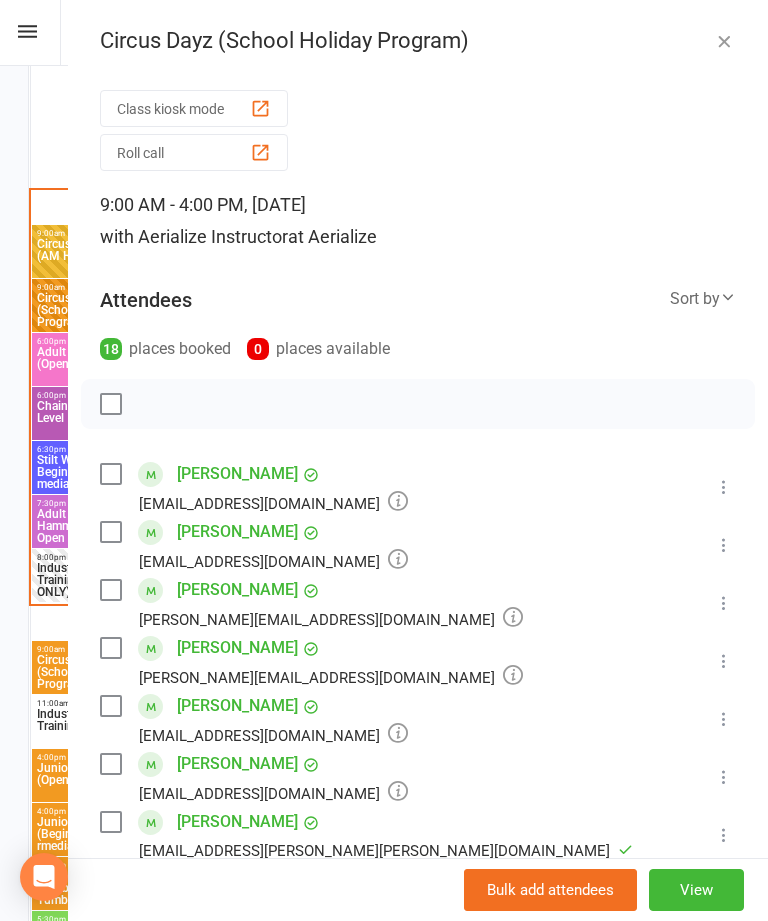 scroll, scrollTop: 0, scrollLeft: 0, axis: both 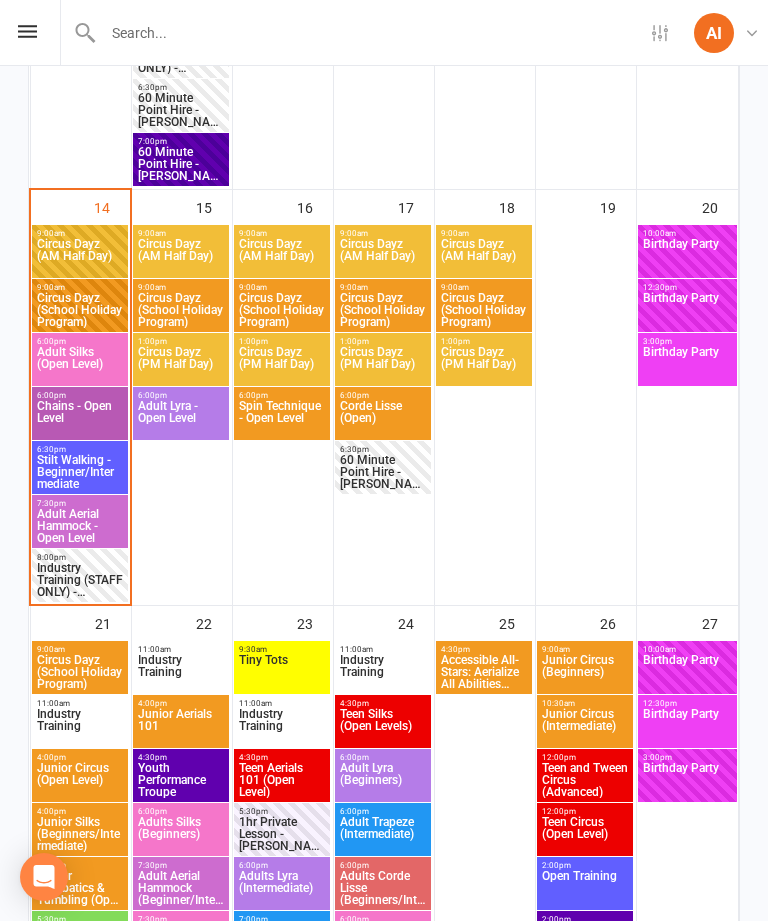 click on "Circus Dayz (School Holiday Program)" at bounding box center [80, 310] 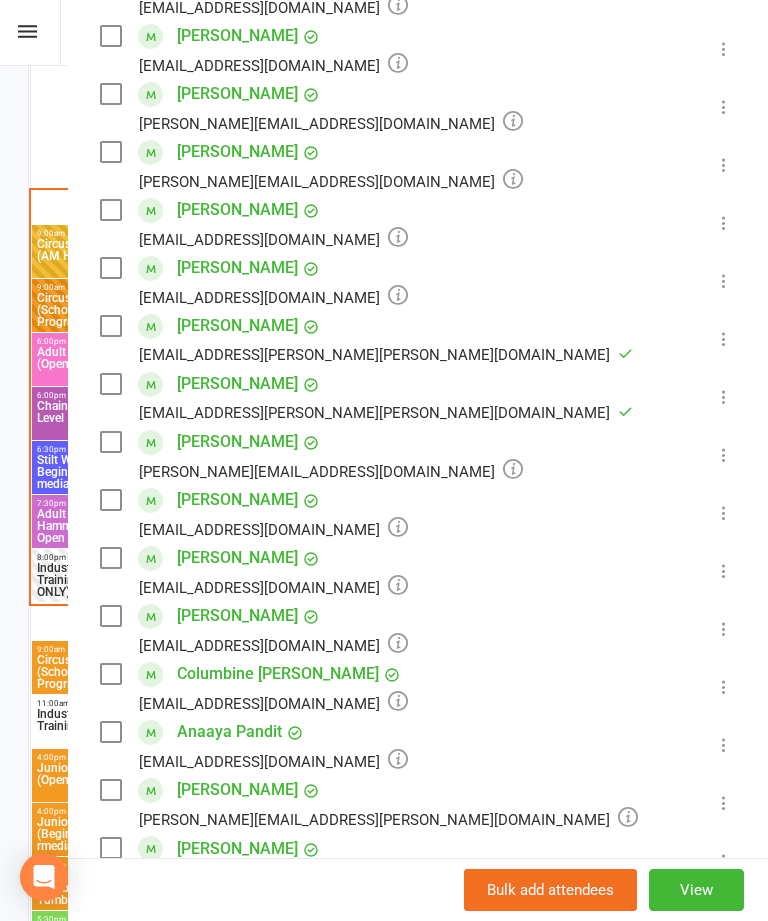 scroll, scrollTop: 505, scrollLeft: 0, axis: vertical 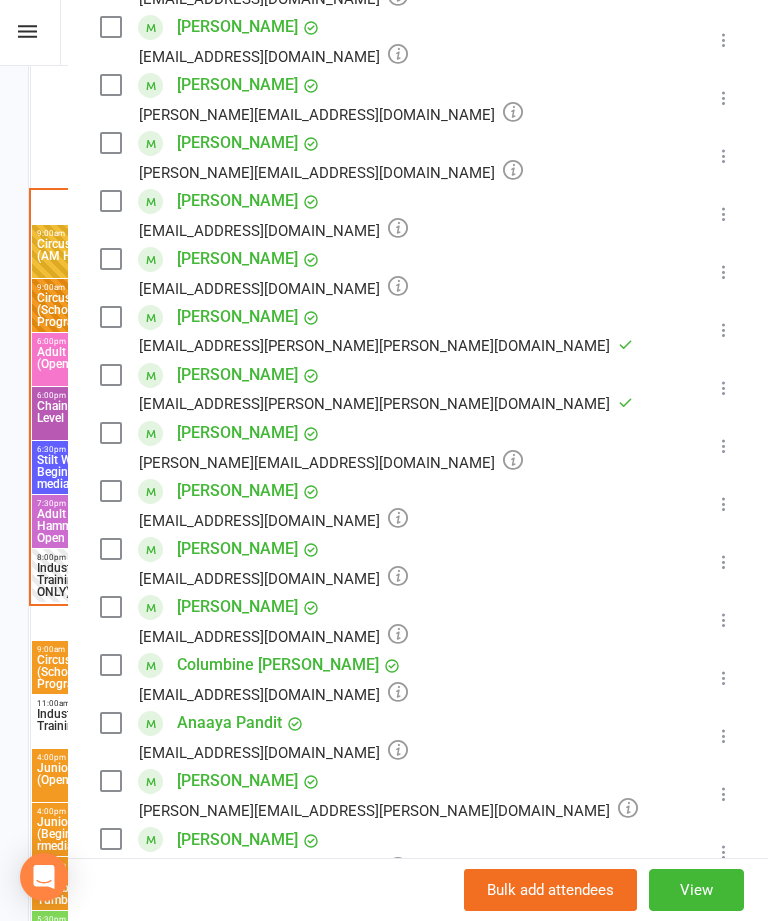click at bounding box center (724, 562) 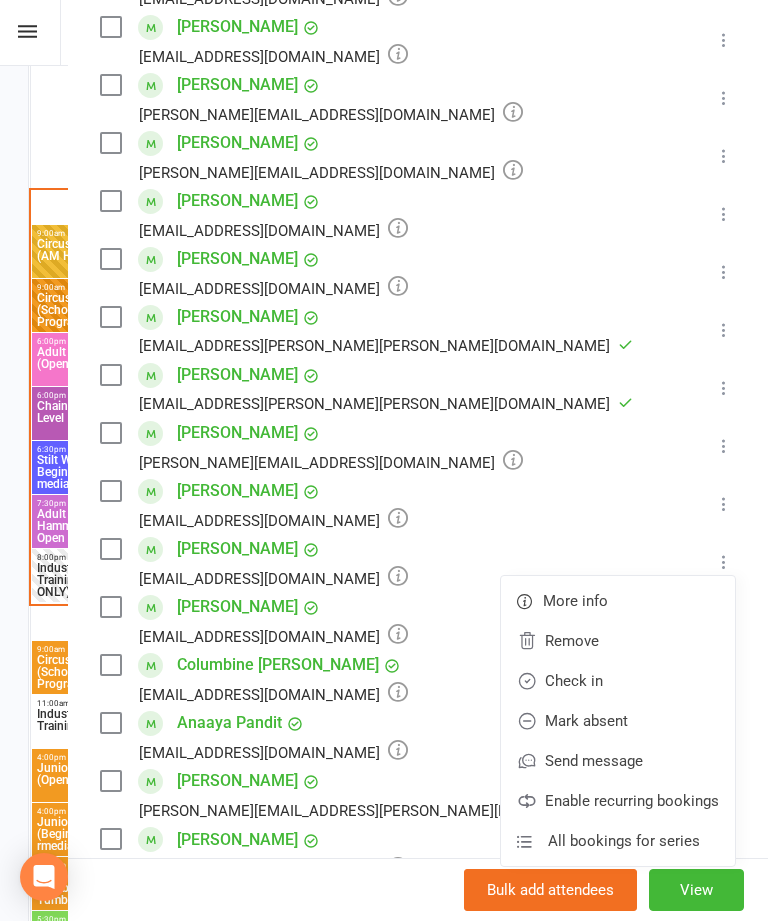 click on "Check in" at bounding box center (618, 681) 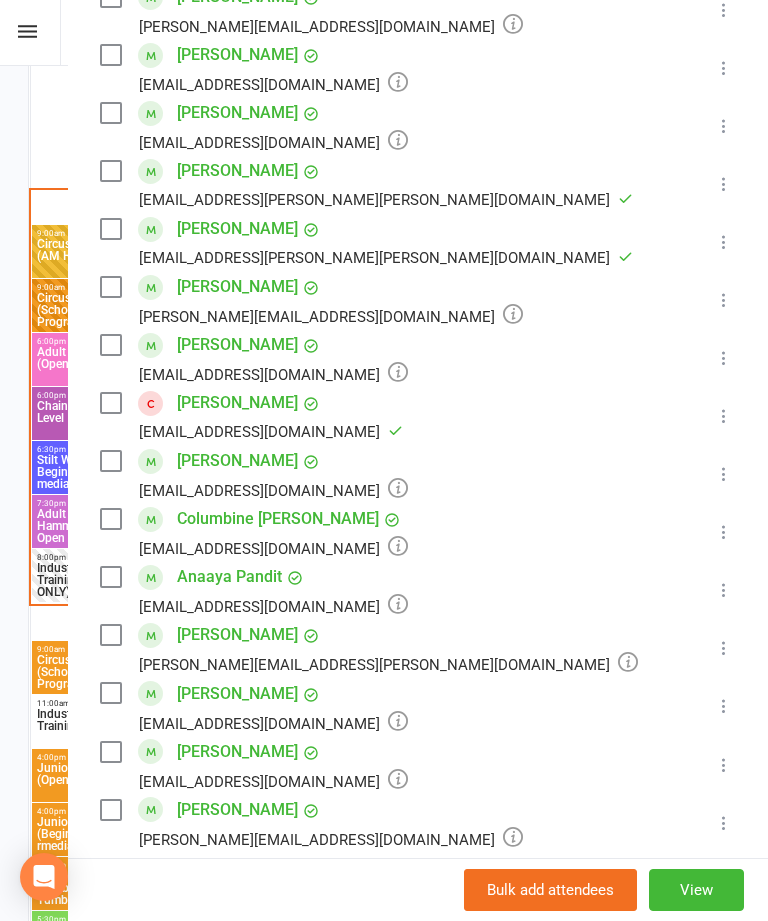 scroll, scrollTop: 650, scrollLeft: 0, axis: vertical 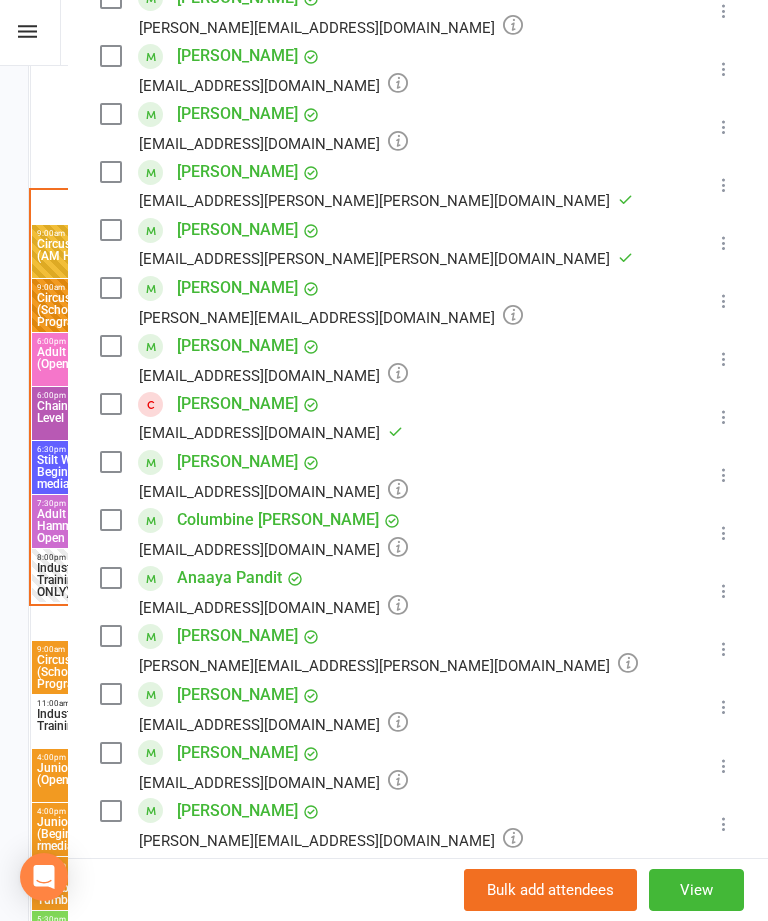 click at bounding box center [724, 301] 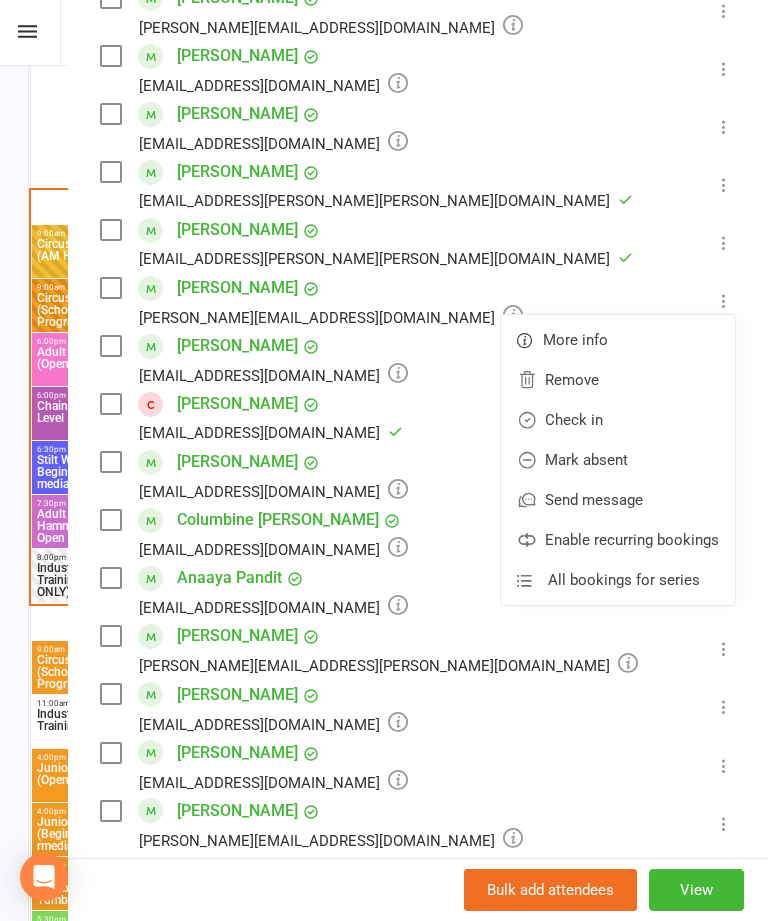 click on "Check in" at bounding box center [618, 420] 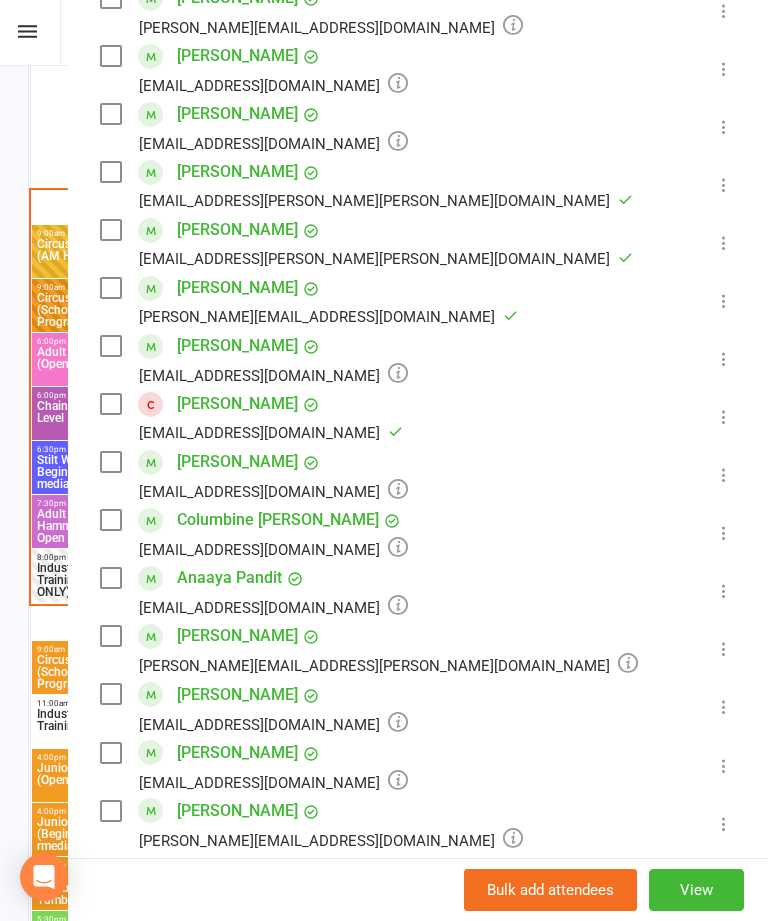 click at bounding box center [724, 359] 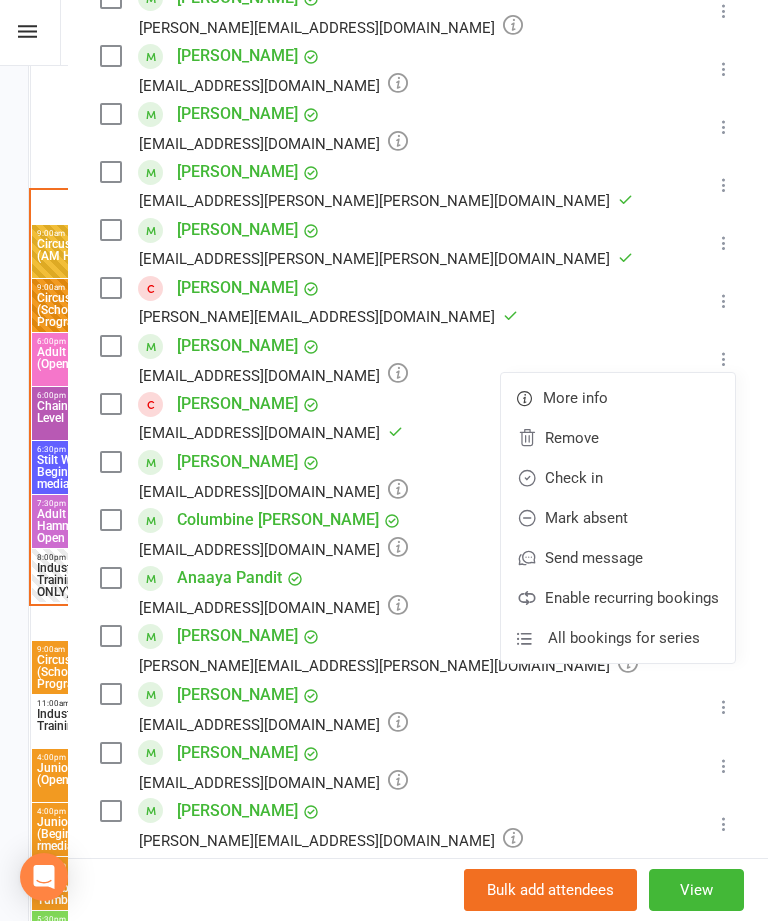 click on "Check in" at bounding box center (618, 478) 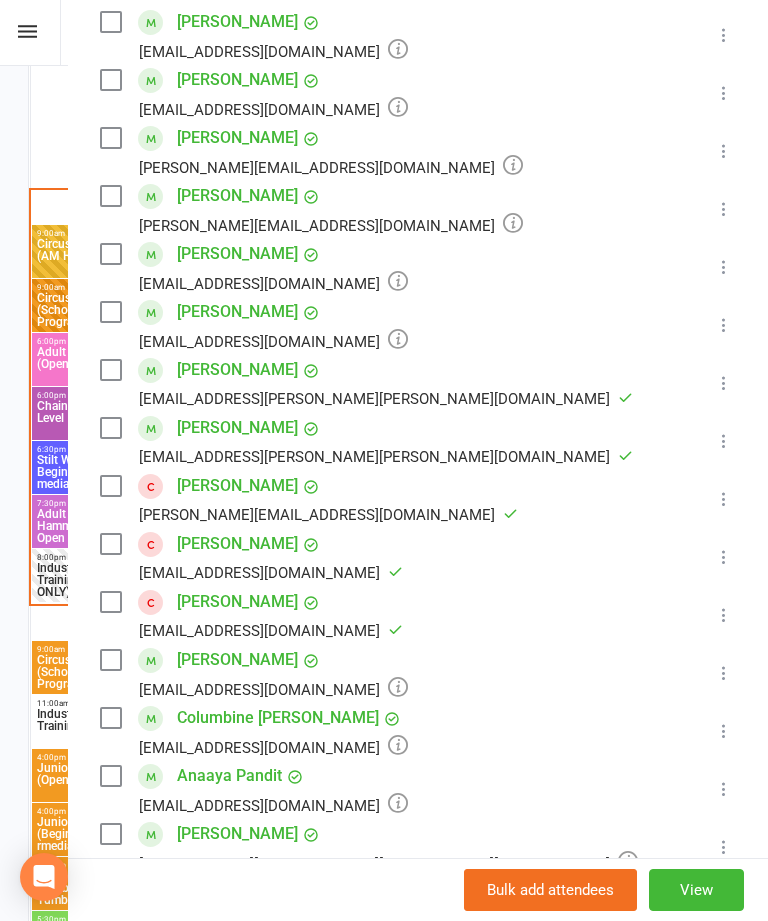 scroll, scrollTop: 427, scrollLeft: 0, axis: vertical 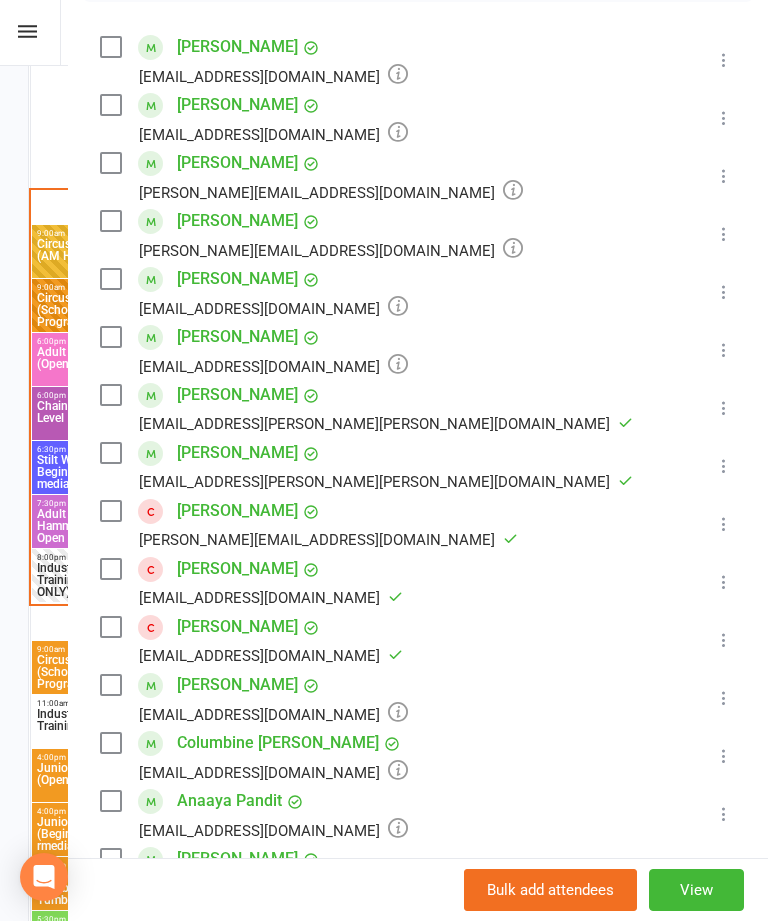 click at bounding box center (724, 292) 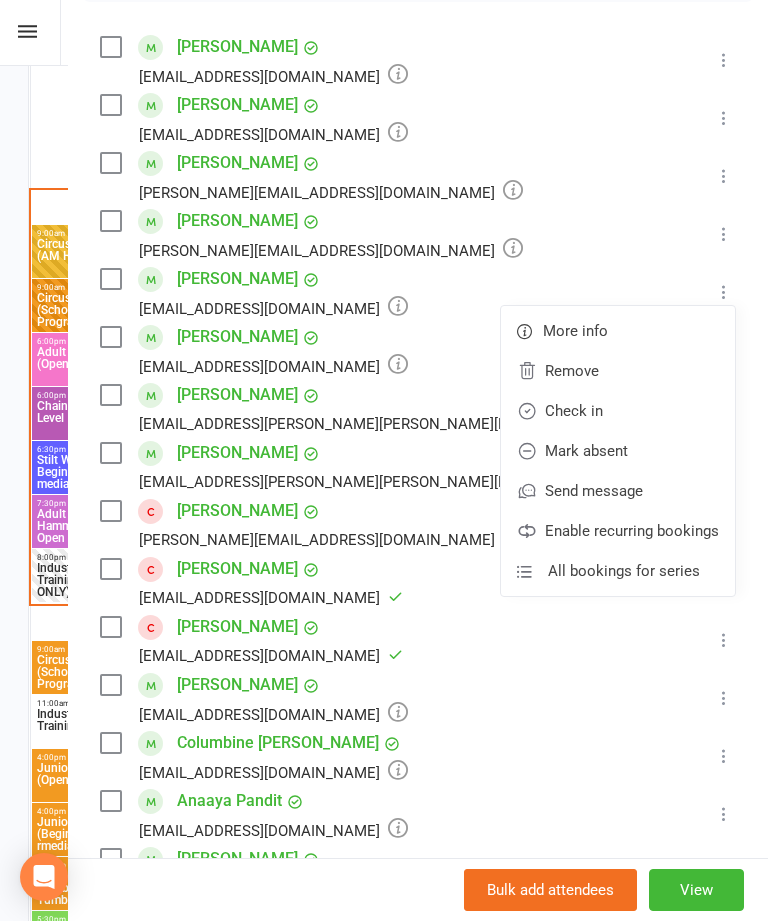 click on "Check in" at bounding box center [618, 411] 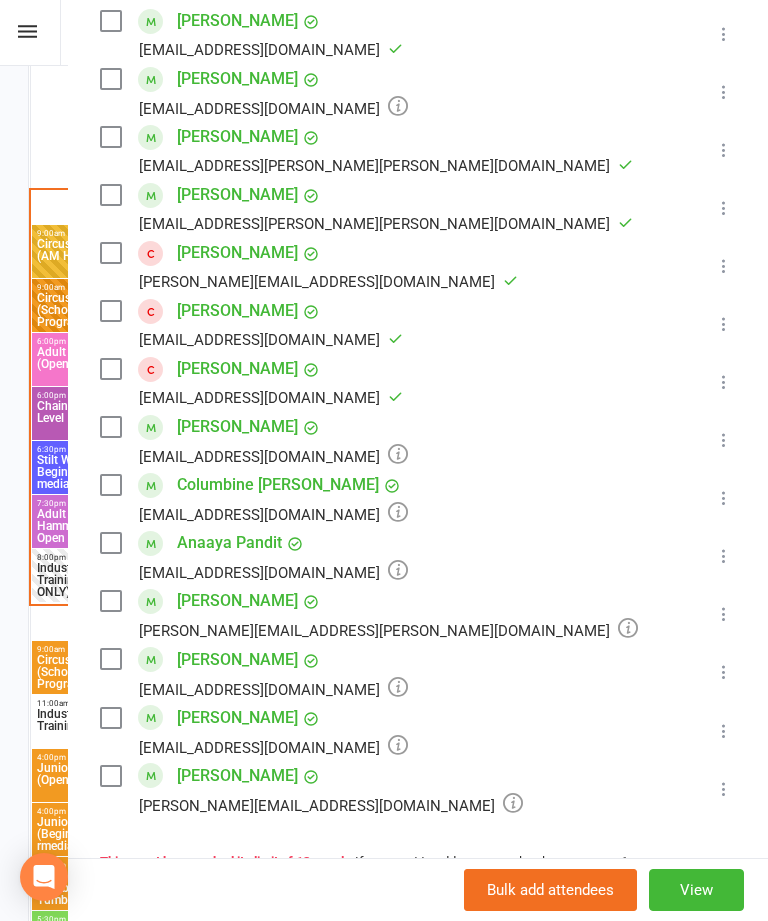 scroll, scrollTop: 686, scrollLeft: 0, axis: vertical 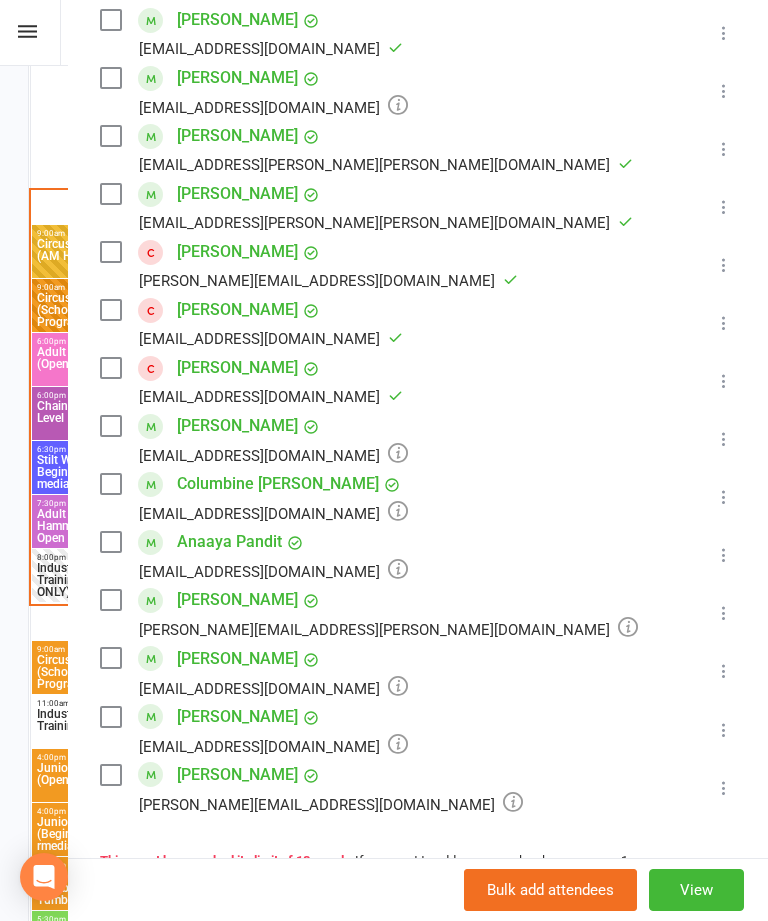 click at bounding box center [724, 613] 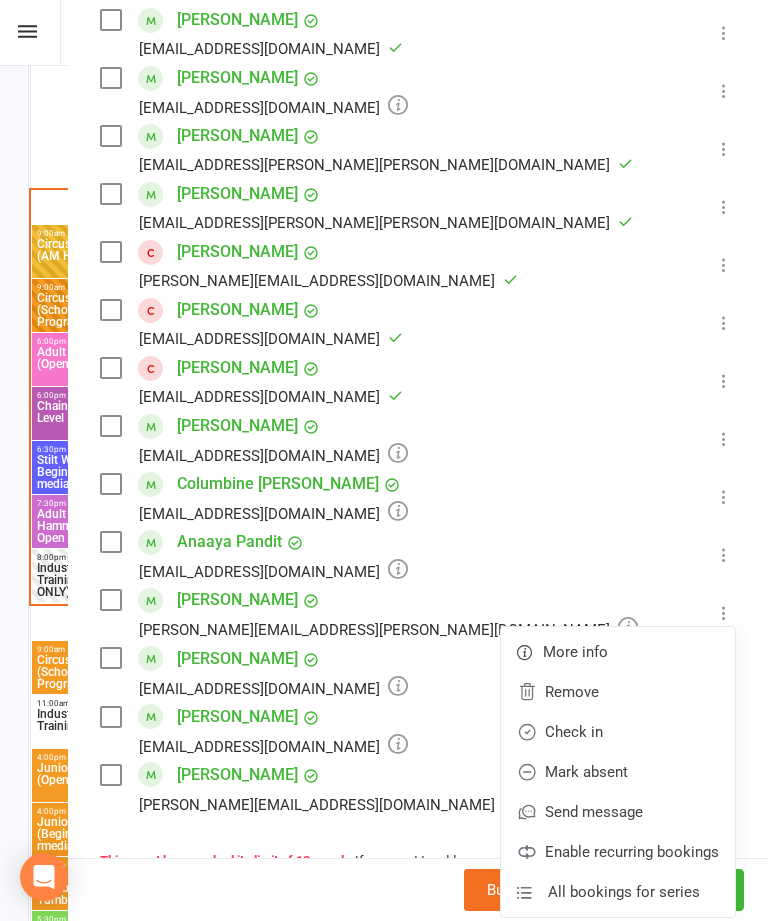 click on "Check in" at bounding box center [618, 732] 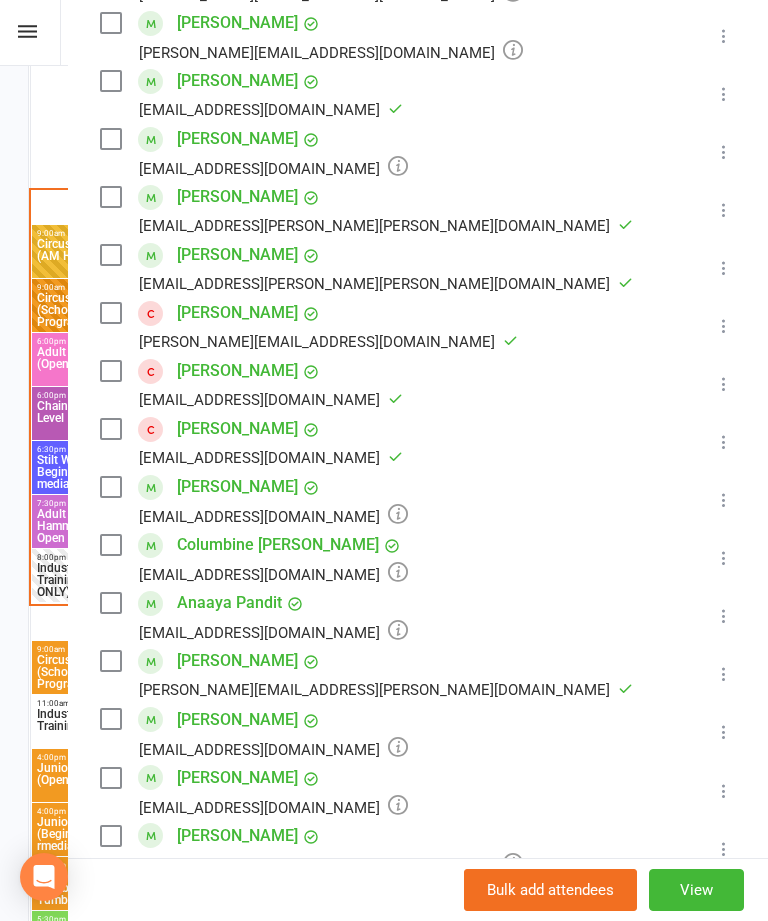 scroll, scrollTop: 627, scrollLeft: 0, axis: vertical 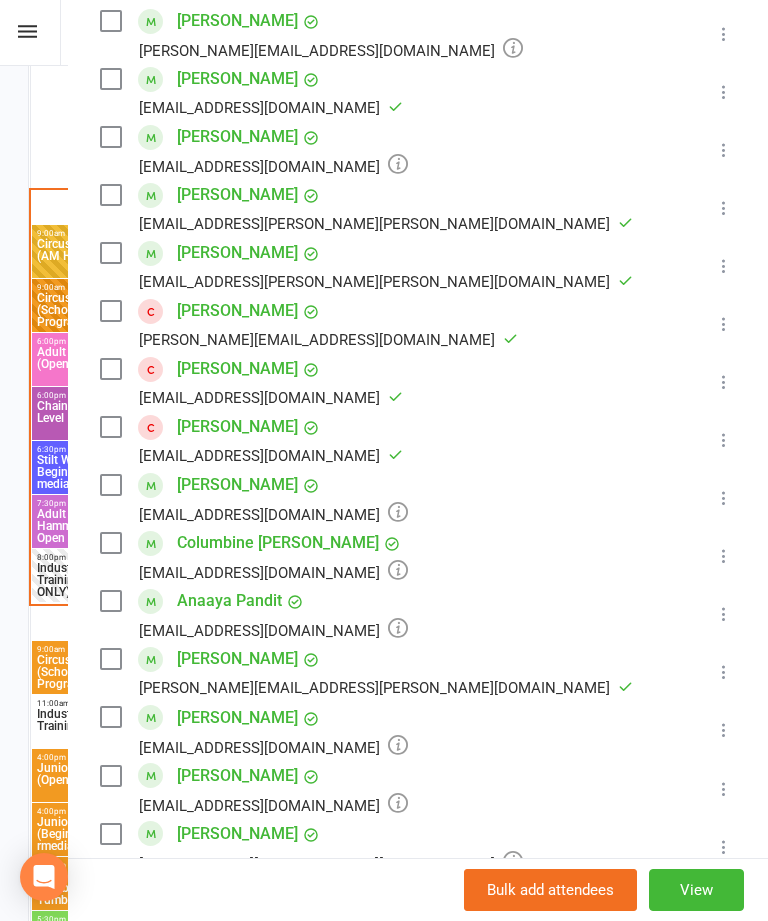 click at bounding box center [724, 498] 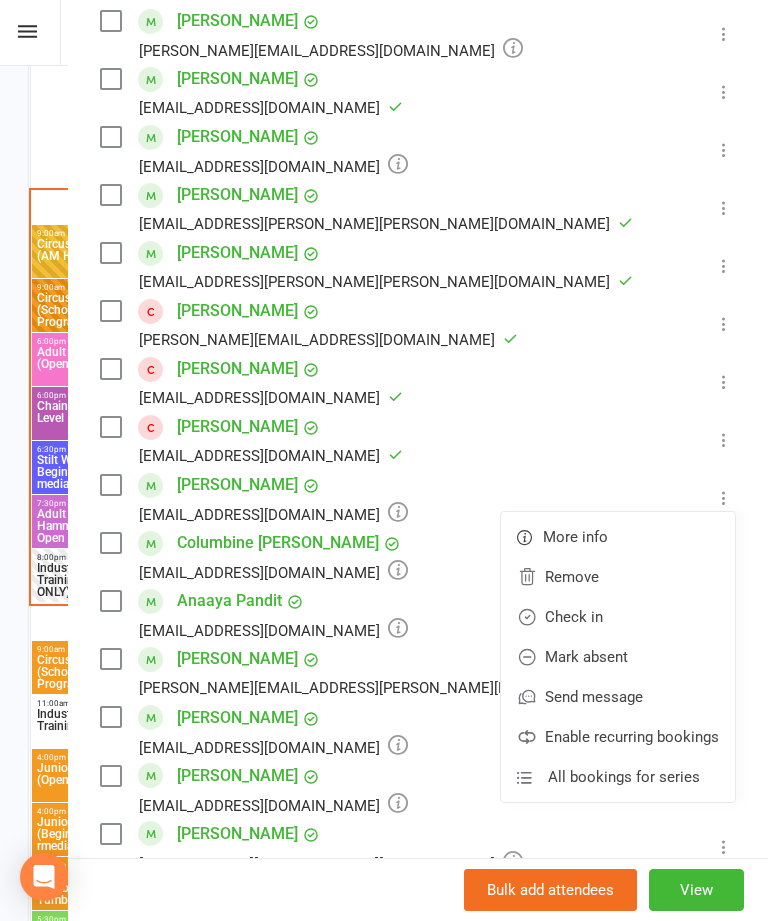 click on "Check in" at bounding box center (618, 617) 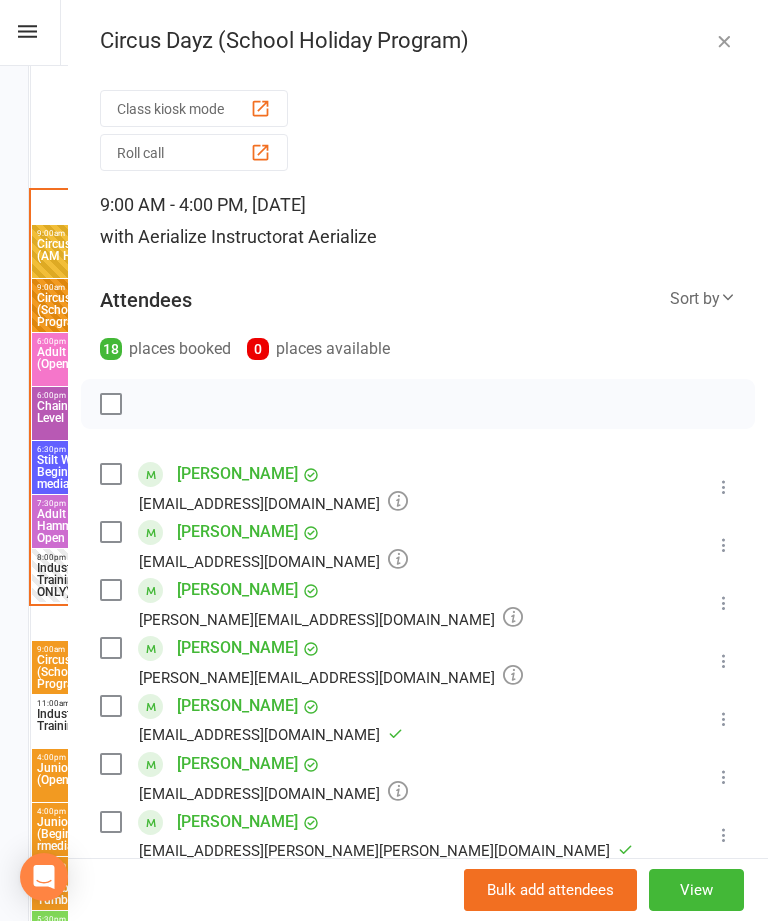 scroll, scrollTop: 0, scrollLeft: 0, axis: both 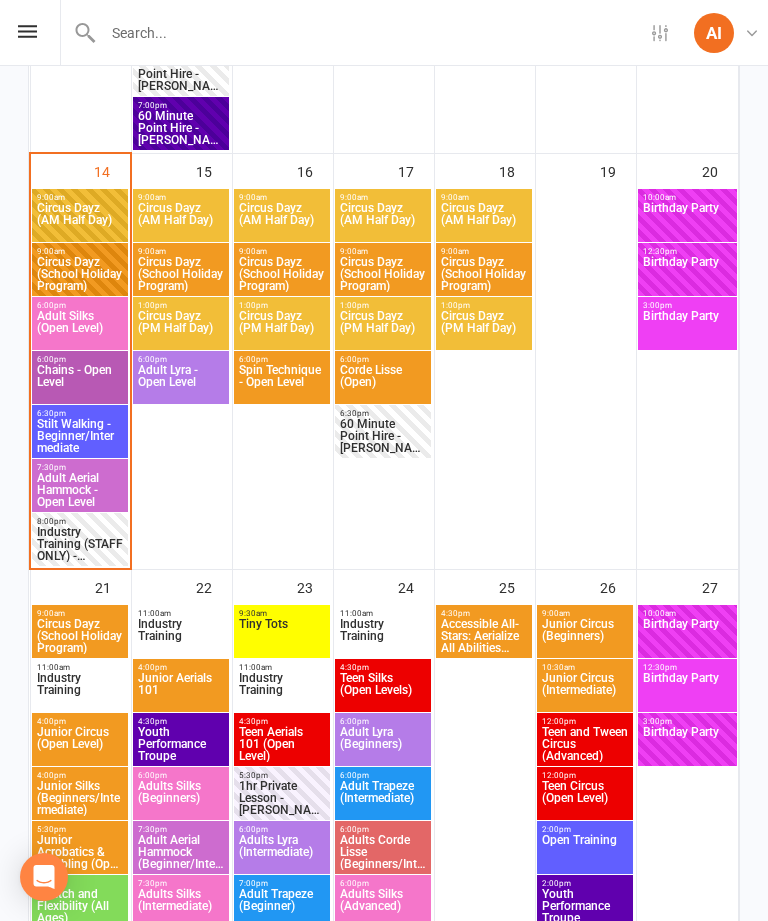click on "Circus Dayz (School Holiday Program)" at bounding box center (80, 274) 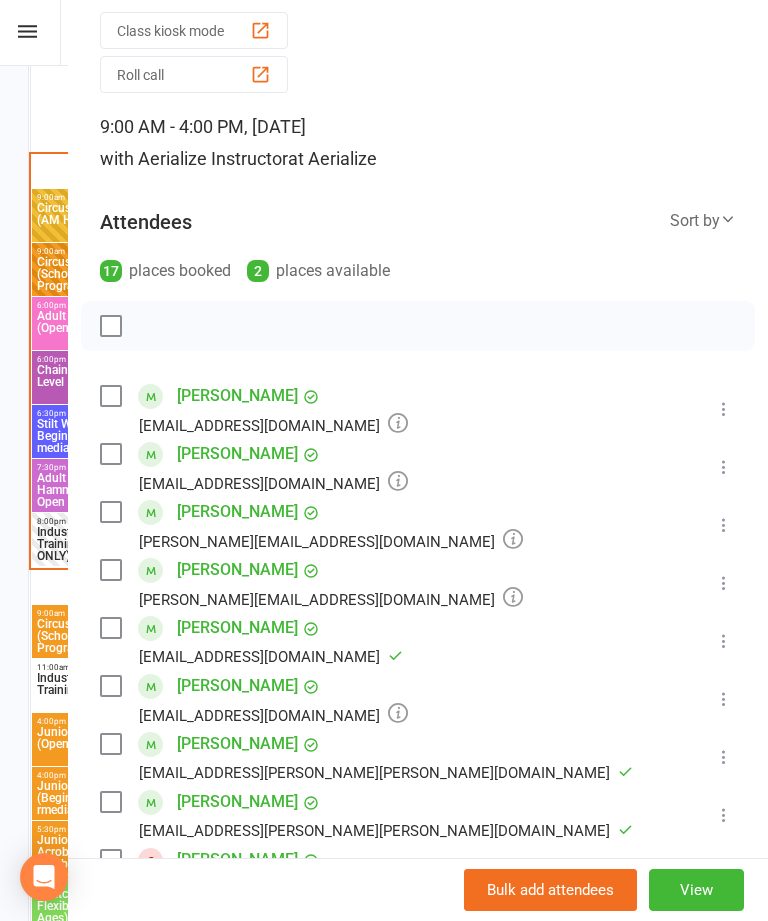 scroll, scrollTop: 81, scrollLeft: 0, axis: vertical 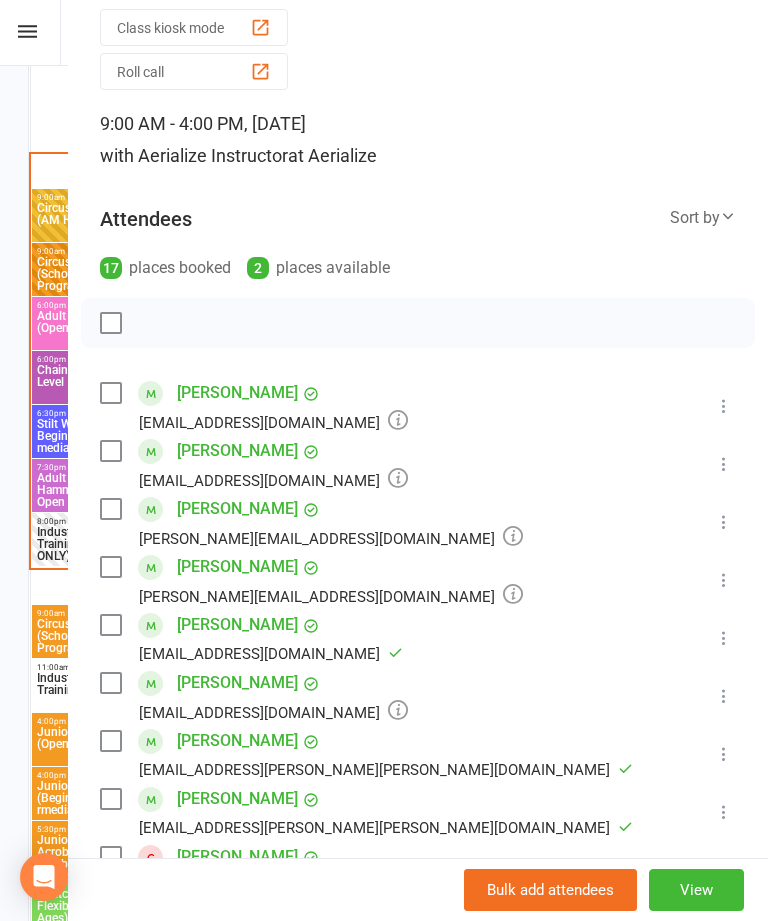 click on "Class kiosk mode  Roll call  9:00 AM - 4:00 PM, Monday, July, 14, 2025 with Aerialize Instructor  at  Aerialize  Attendees  17  places booked 2  places available Sort by  Last name  First name  Booking created    Enid Arnott  bryanann034@gmail.com Booked More info  Remove  Check in  Mark absent  Send message  Enable recurring bookings  All bookings for series    Lyra Bowers  bowerbird13@hotmail.com Booked More info  Remove  Check in  Mark absent  Send message  Enable recurring bookings  All bookings for series    Isabelle Buckland  Anna.scottmurphy@gmail.com Booked More info  Remove  Check in  Mark absent  Send message  Enable recurring bookings  All bookings for series    Wenjuan Chen  chen.wenjuan@hotmail.com Booked More info  Remove  Check in  Mark absent  Send message  Enable recurring bookings  All bookings for series    Kate Elinas  fionaae@hotmail.com Attended More info  Remove  Mark absent  Undo check-in  Send message  Enable recurring bookings  All bookings for series    Paul Frayns  paulf3@gmail.com" at bounding box center (418, 870) 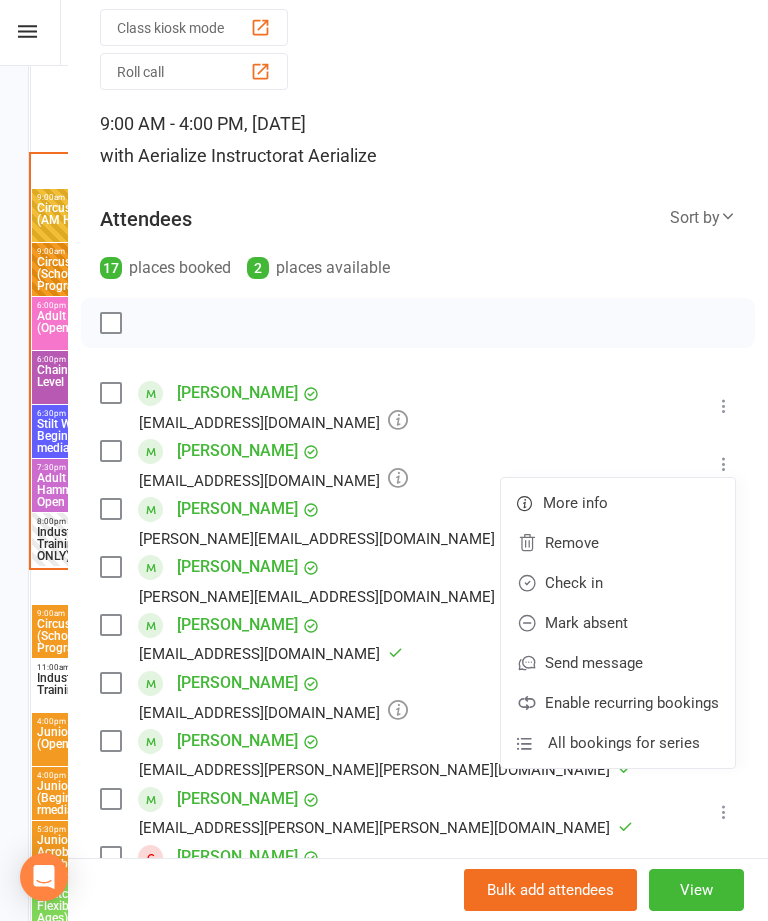 click on "Check in" at bounding box center (618, 583) 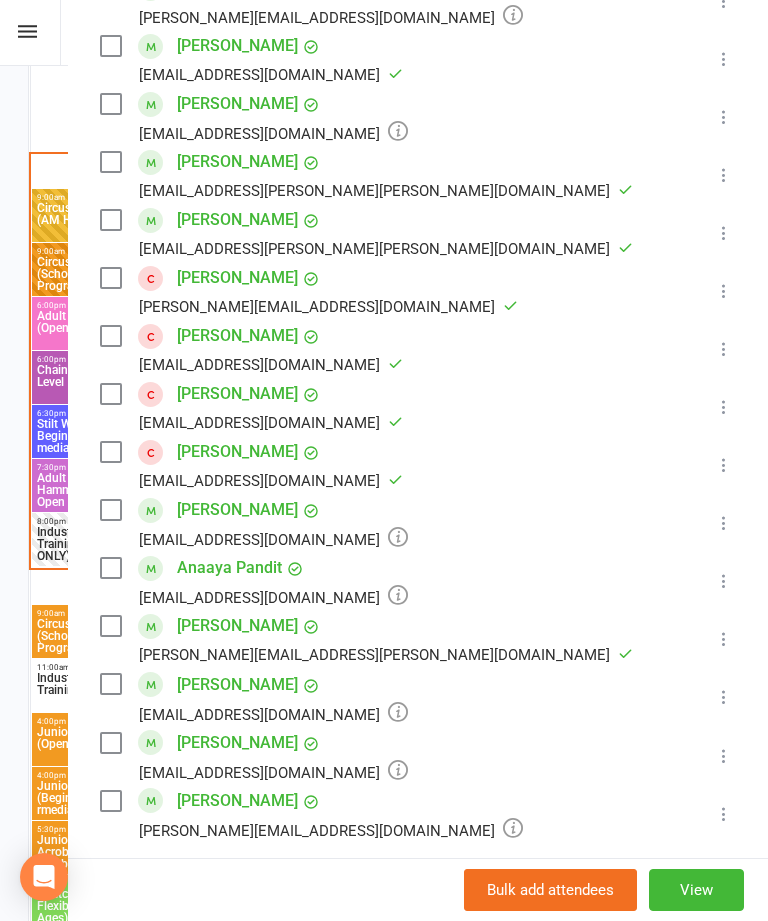 scroll, scrollTop: 660, scrollLeft: 0, axis: vertical 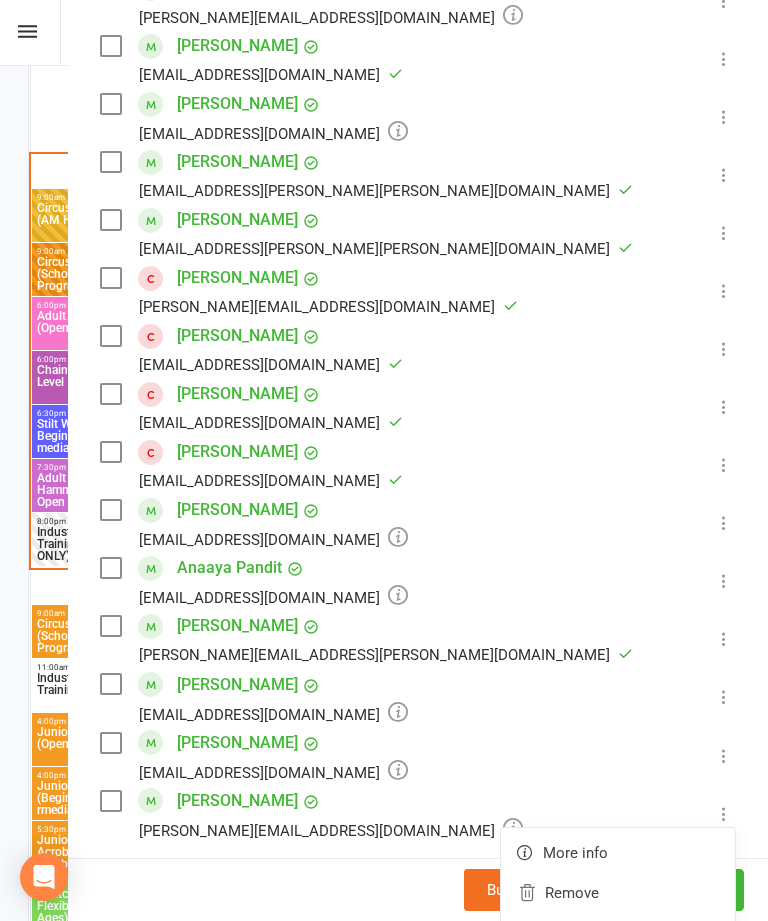 click on "Check in" at bounding box center [618, 933] 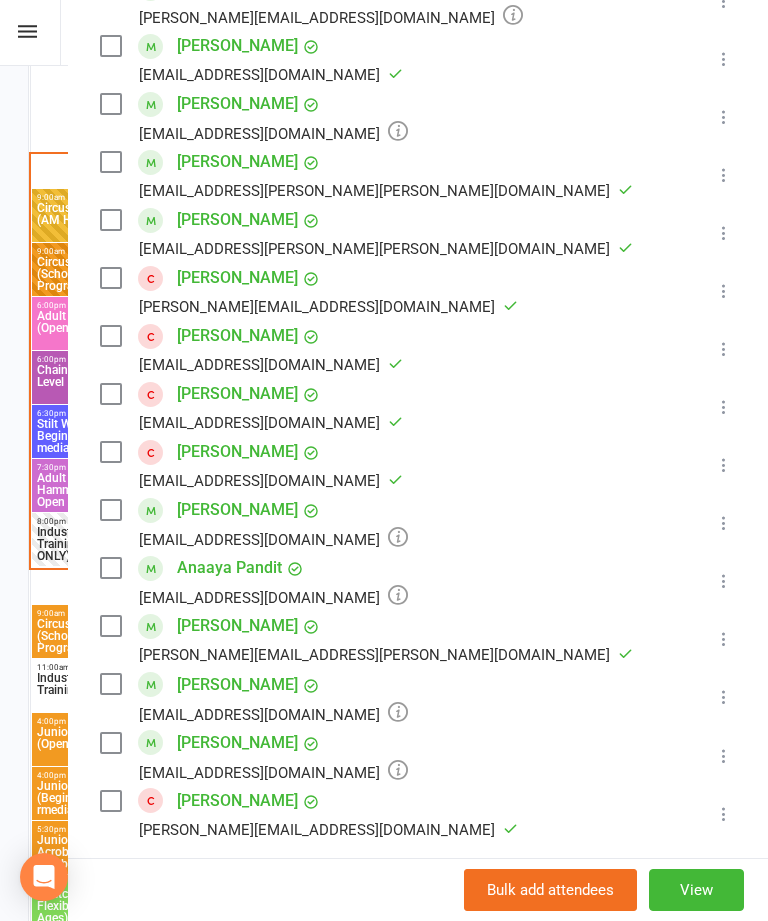 click at bounding box center (724, 581) 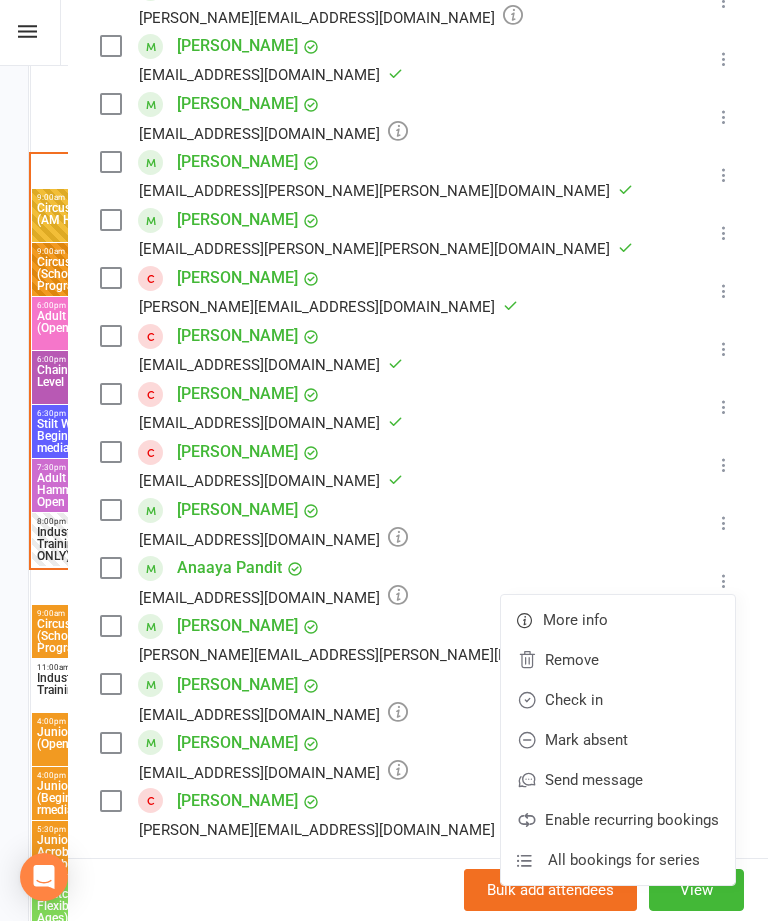 click on "Check in" at bounding box center (618, 700) 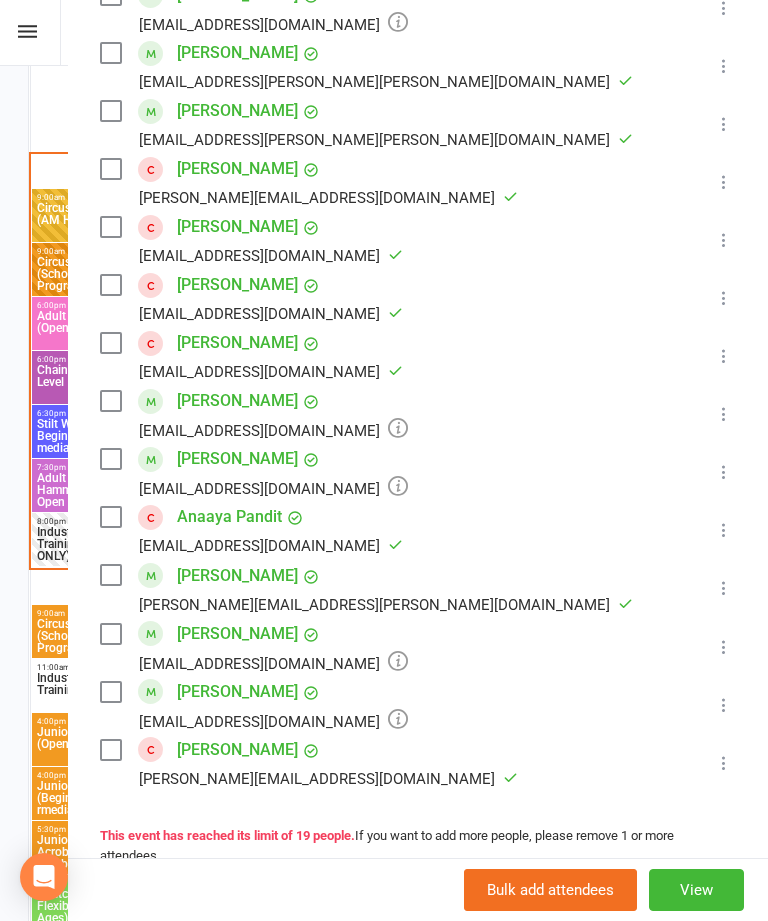 scroll, scrollTop: 772, scrollLeft: 0, axis: vertical 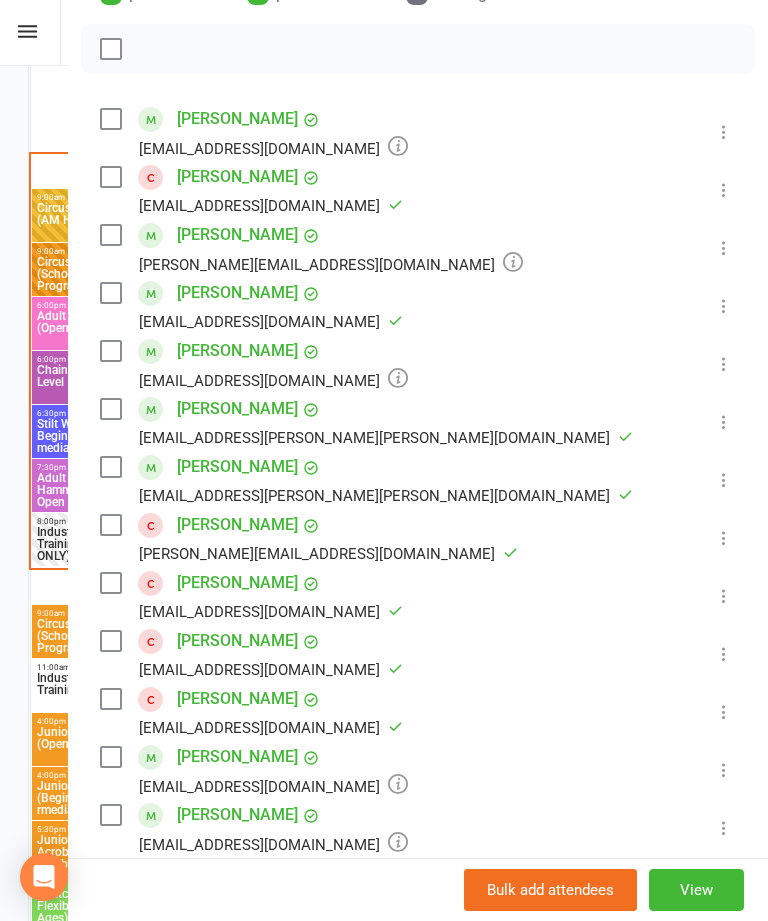 click at bounding box center (724, 132) 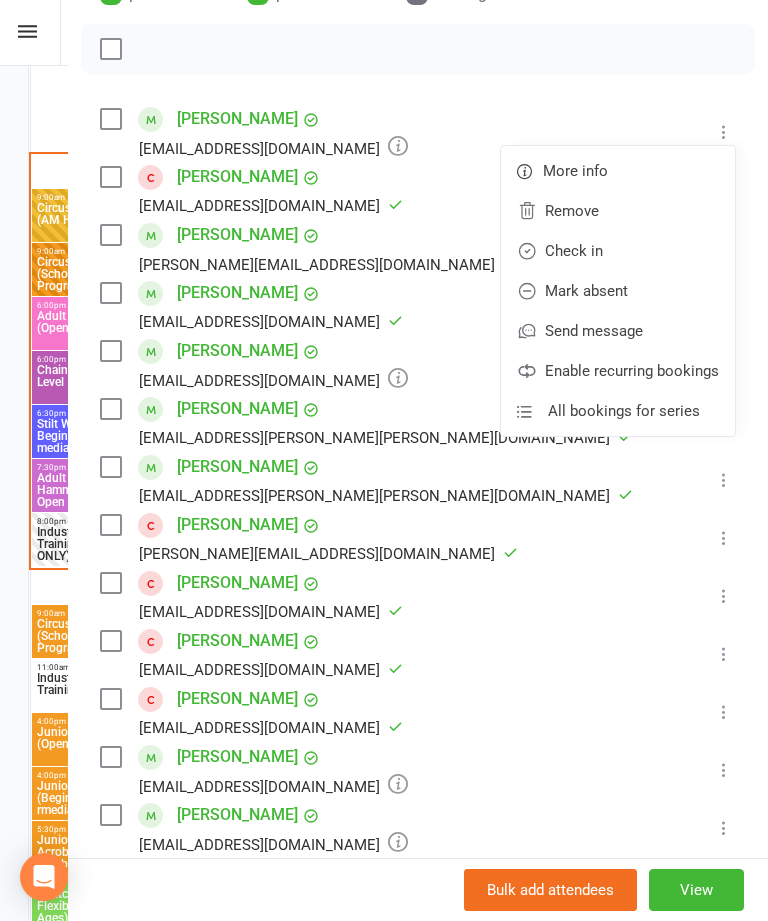 click on "Check in" at bounding box center (618, 251) 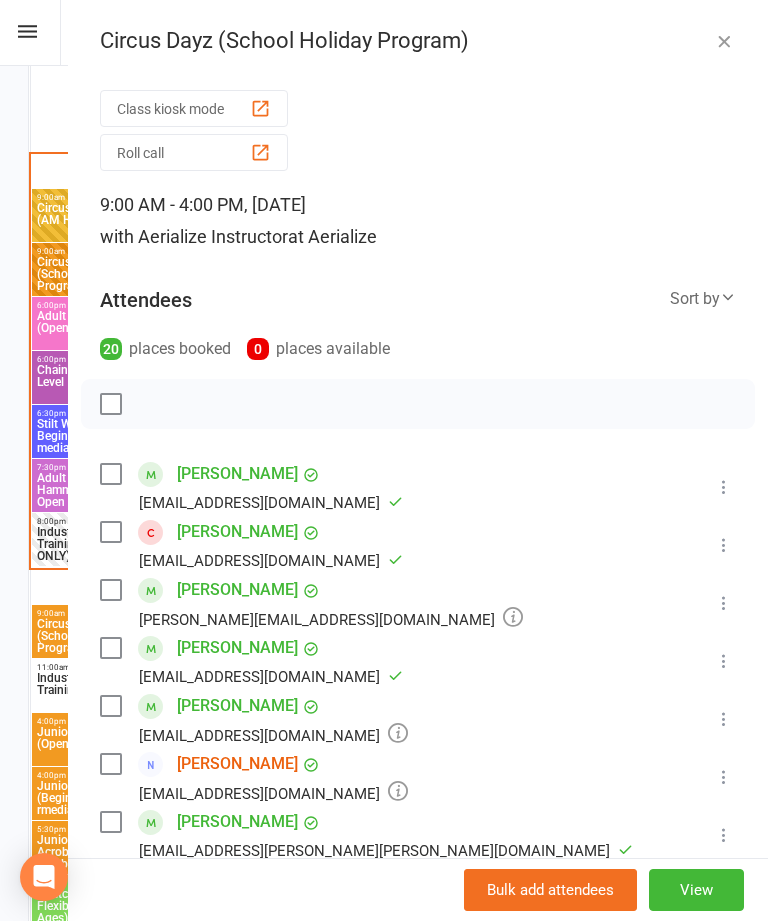 scroll, scrollTop: 0, scrollLeft: 0, axis: both 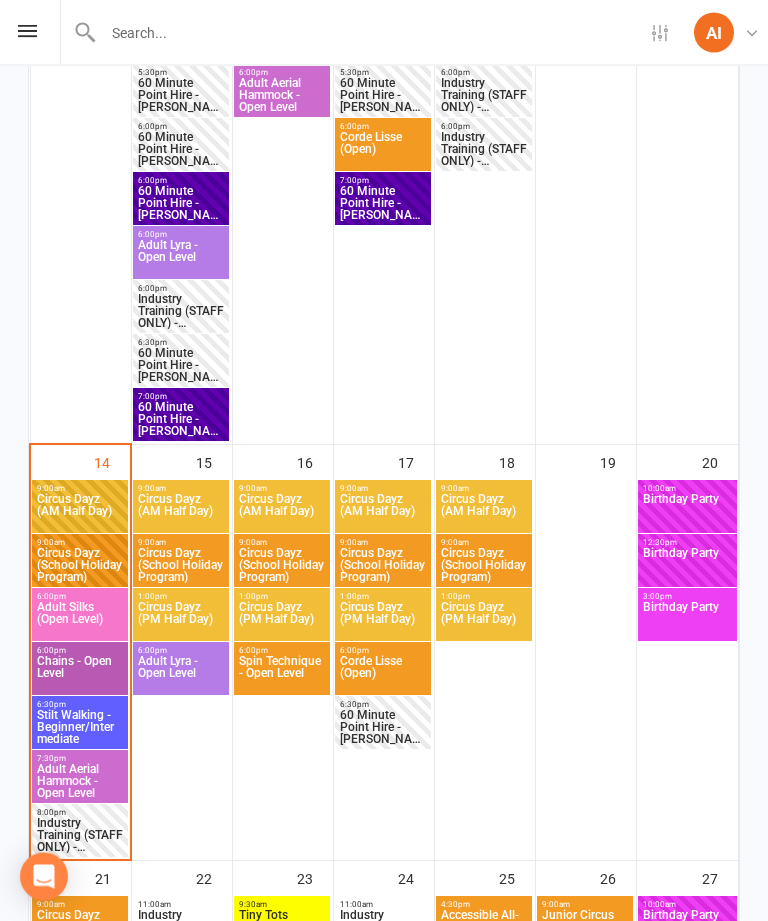 click on "Circus Dayz (School Holiday Program)" at bounding box center [80, 566] 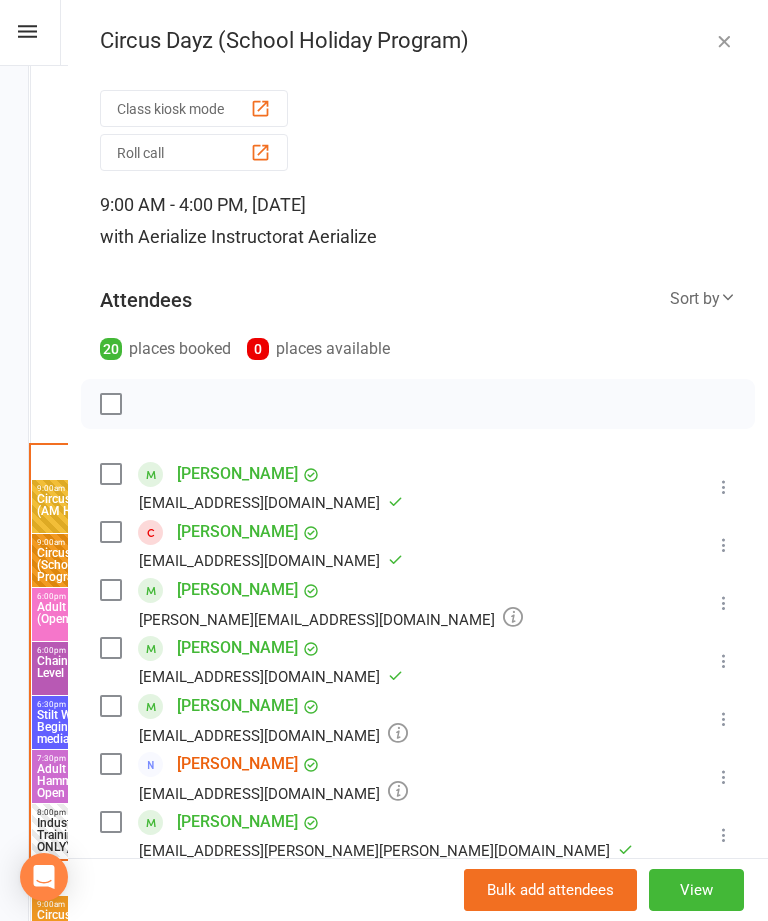 scroll, scrollTop: 0, scrollLeft: 0, axis: both 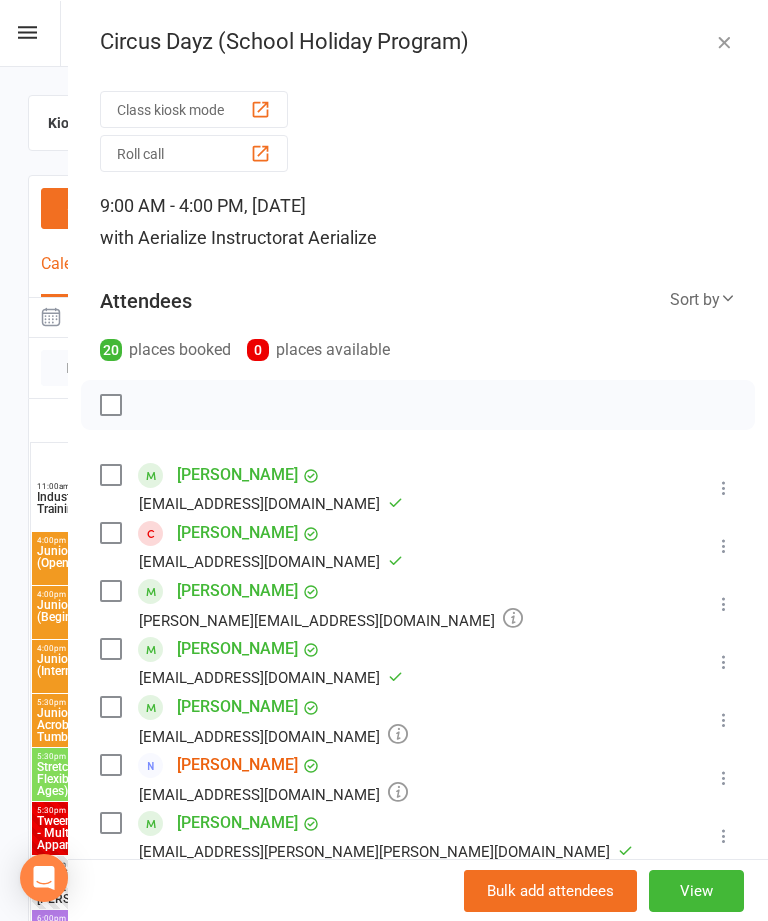 click at bounding box center [724, 41] 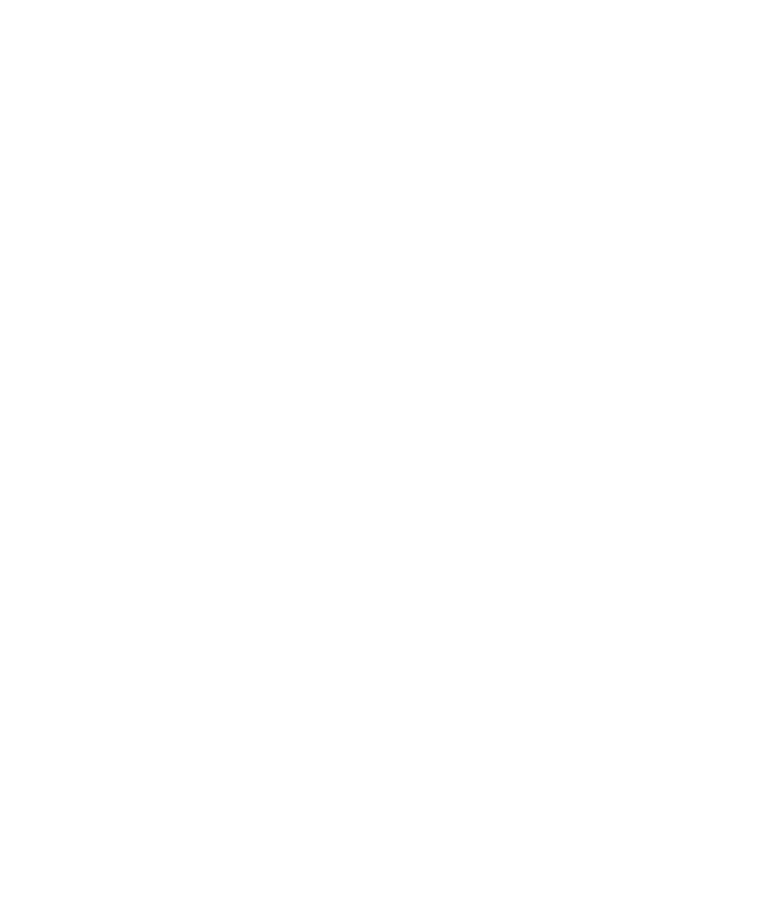 scroll, scrollTop: 0, scrollLeft: 0, axis: both 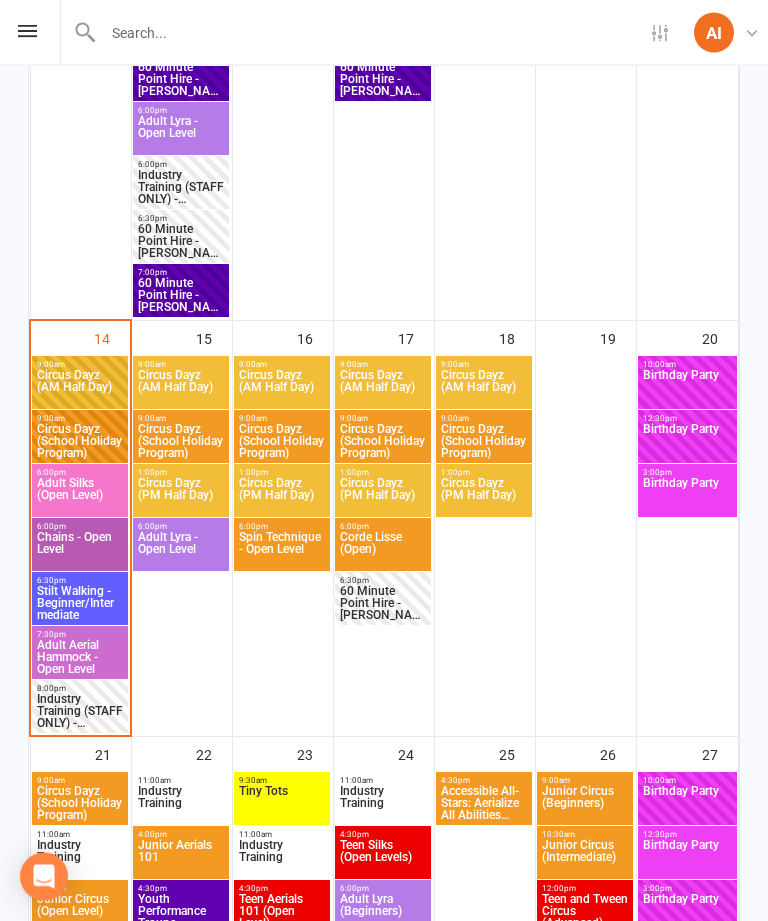 click on "Circus Dayz (School Holiday Program)" at bounding box center (80, 442) 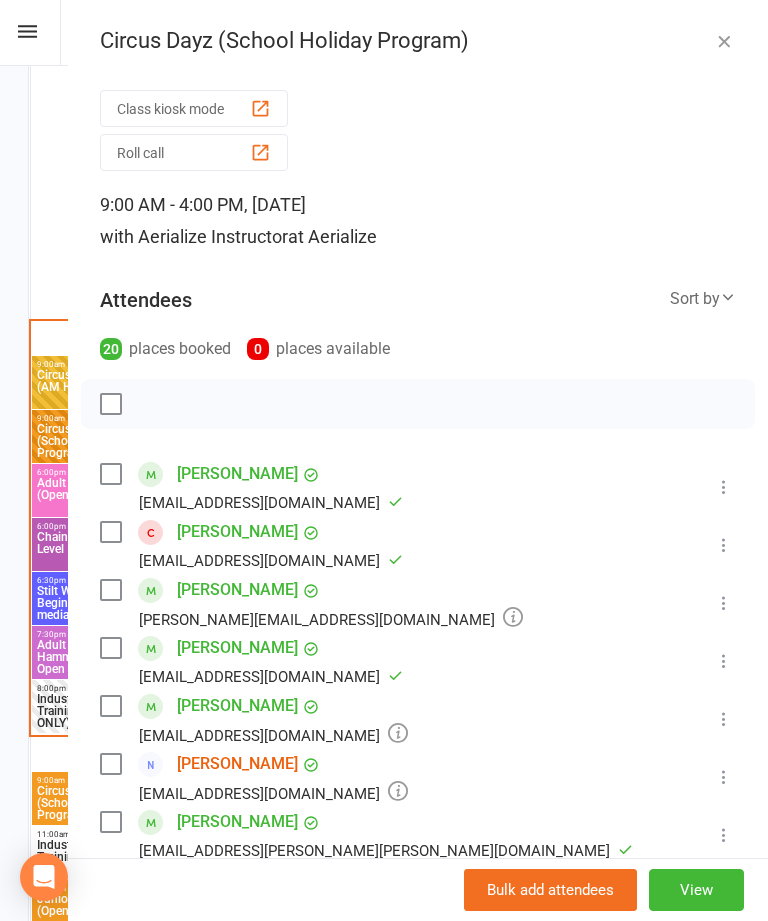 scroll, scrollTop: 0, scrollLeft: 0, axis: both 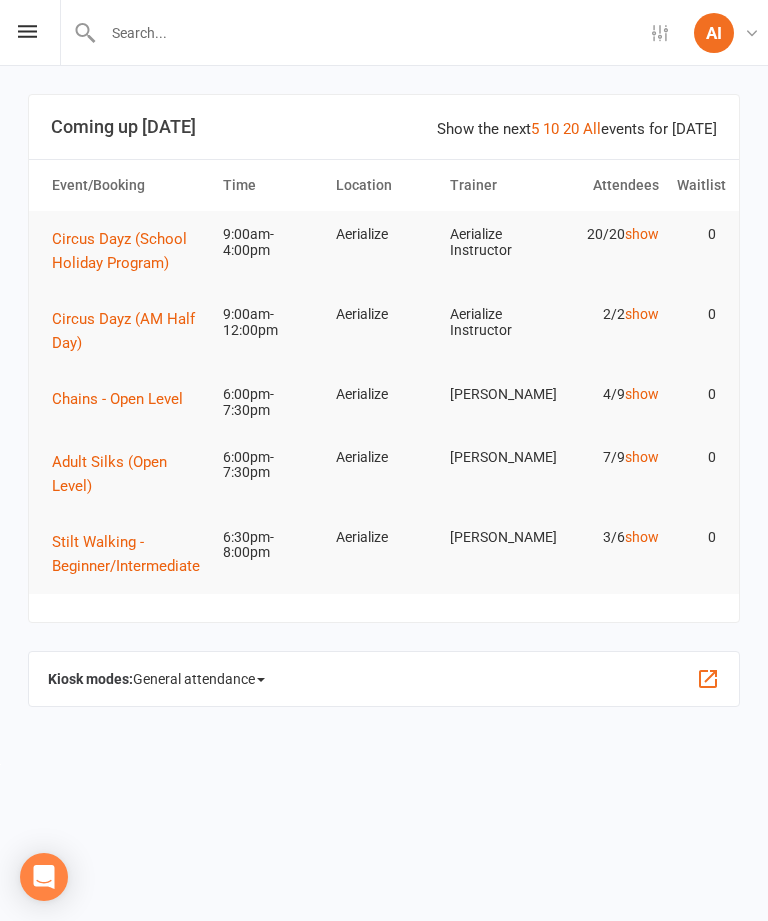 click on "Circus Dayz (School Holiday Program)" at bounding box center (119, 251) 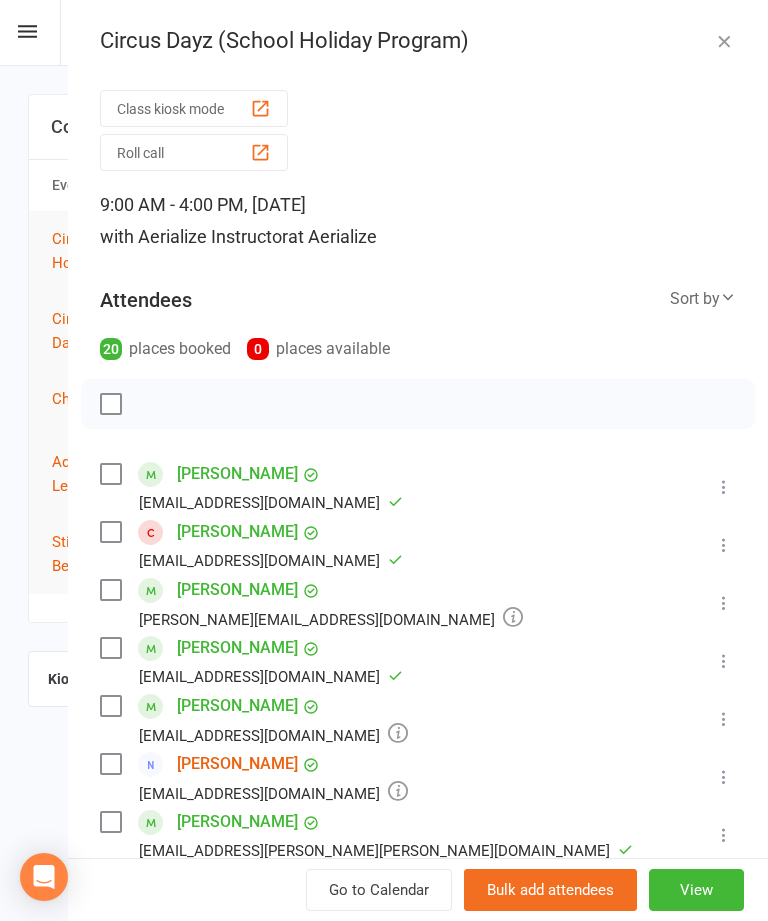 scroll, scrollTop: 0, scrollLeft: 0, axis: both 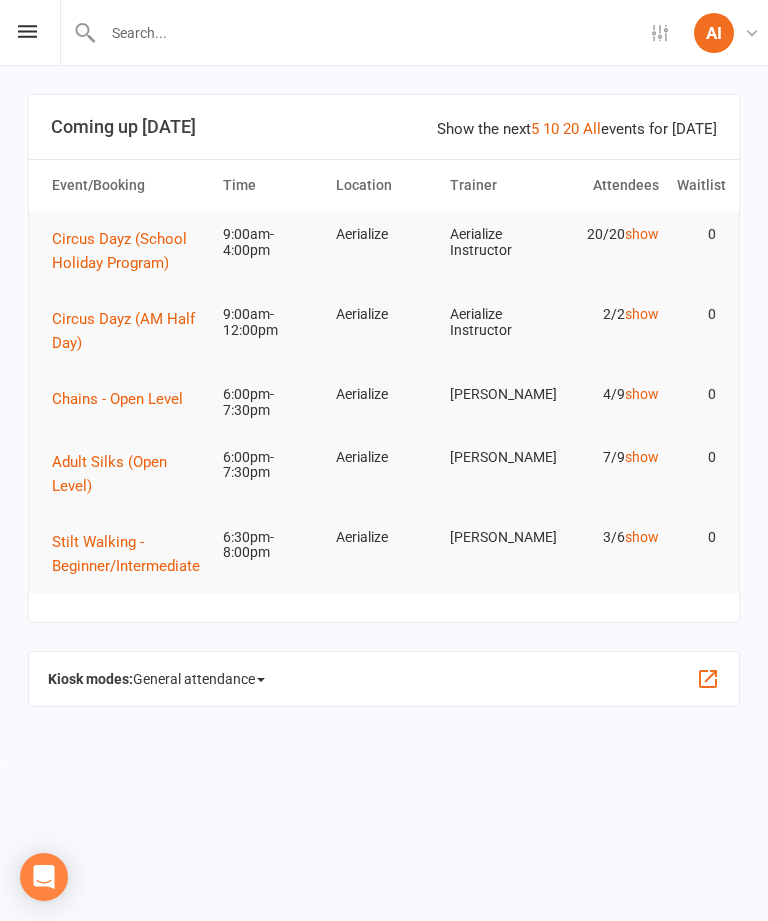 click on "Circus Dayz (School Holiday Program)" at bounding box center [119, 251] 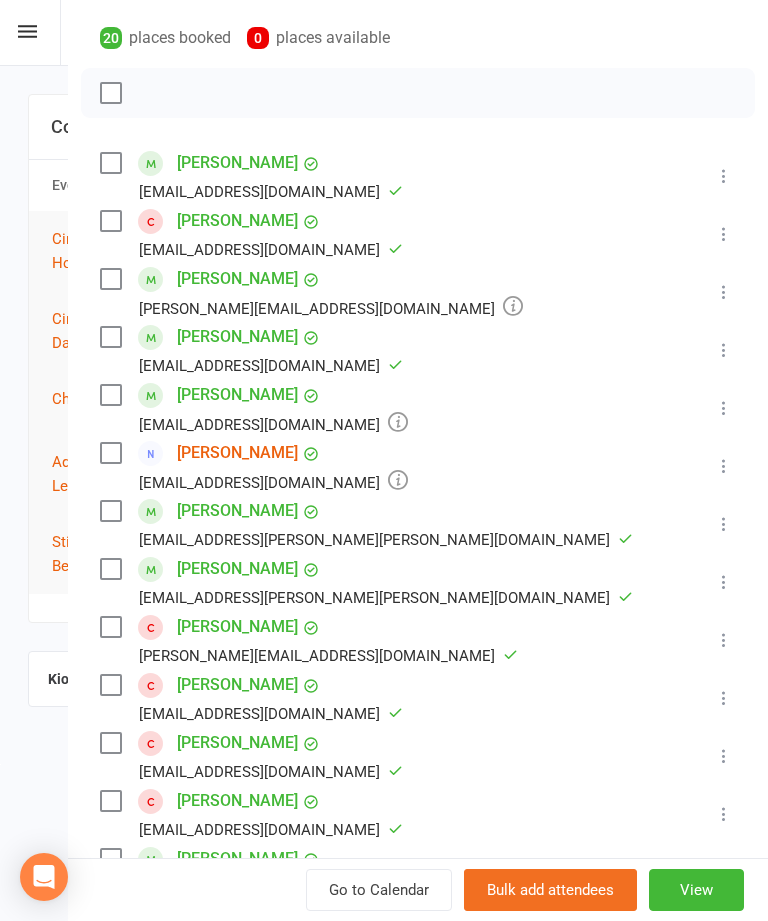 scroll, scrollTop: 312, scrollLeft: 0, axis: vertical 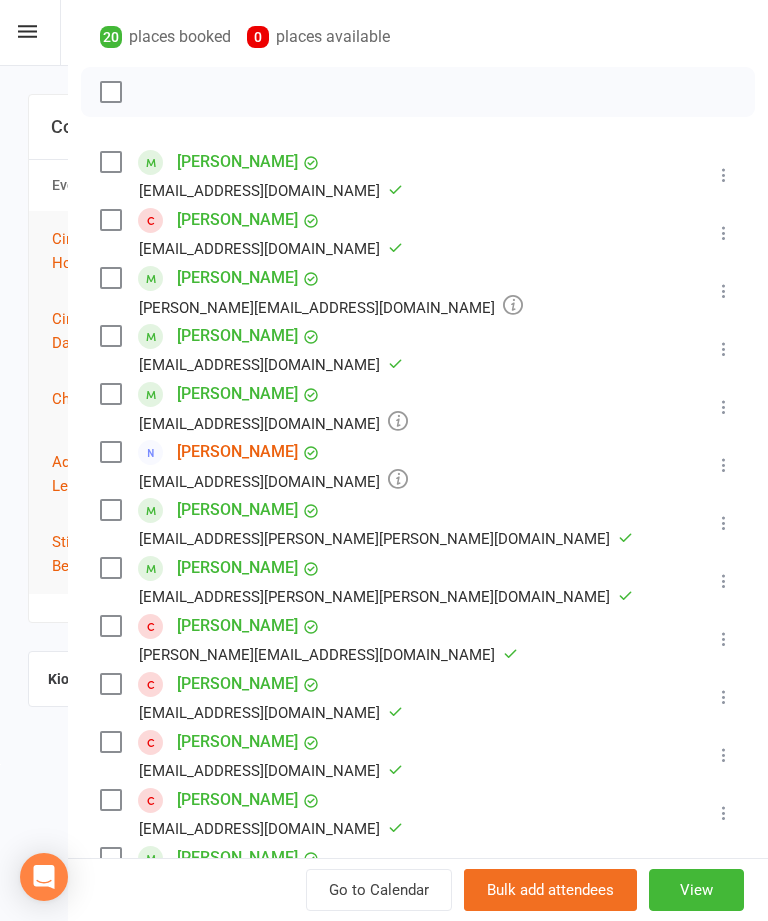 click at bounding box center (724, 407) 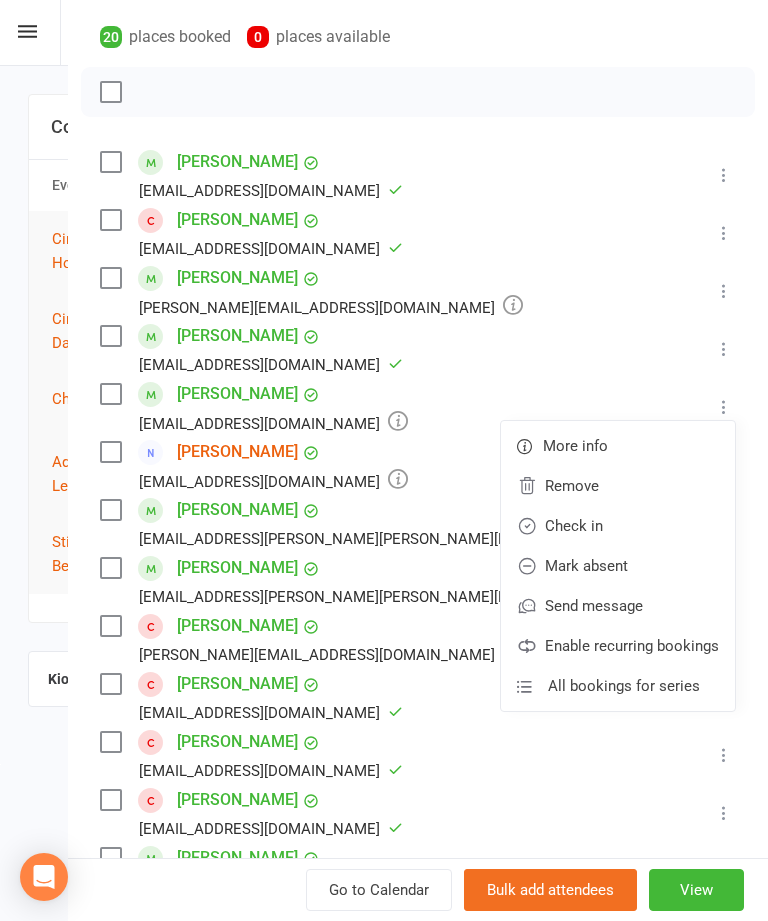 click on "Check in" at bounding box center (618, 526) 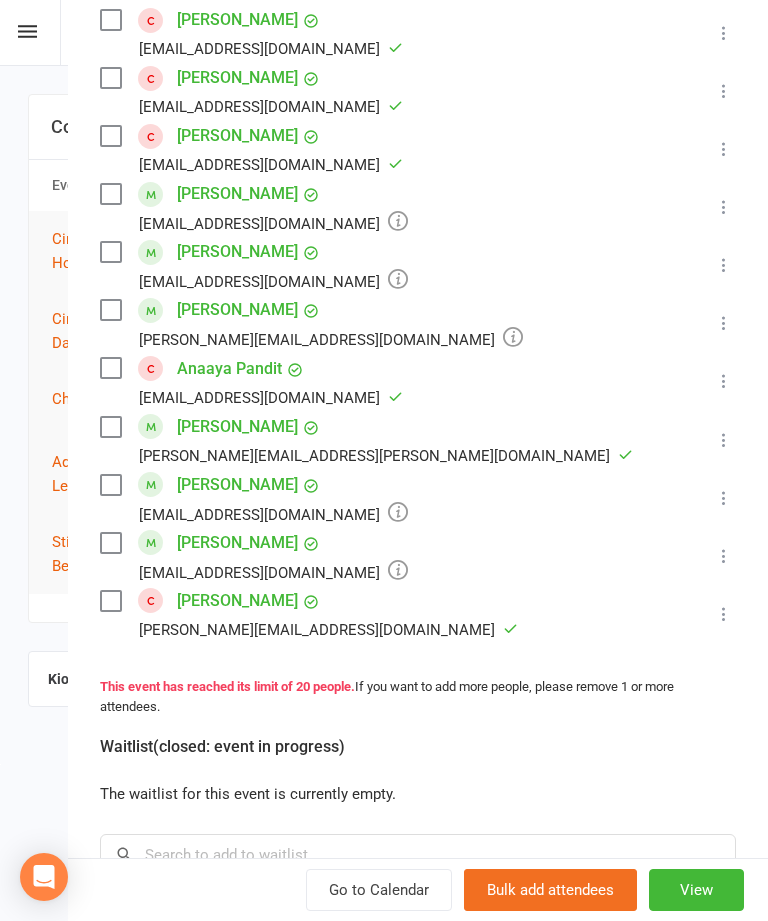 scroll, scrollTop: 979, scrollLeft: 0, axis: vertical 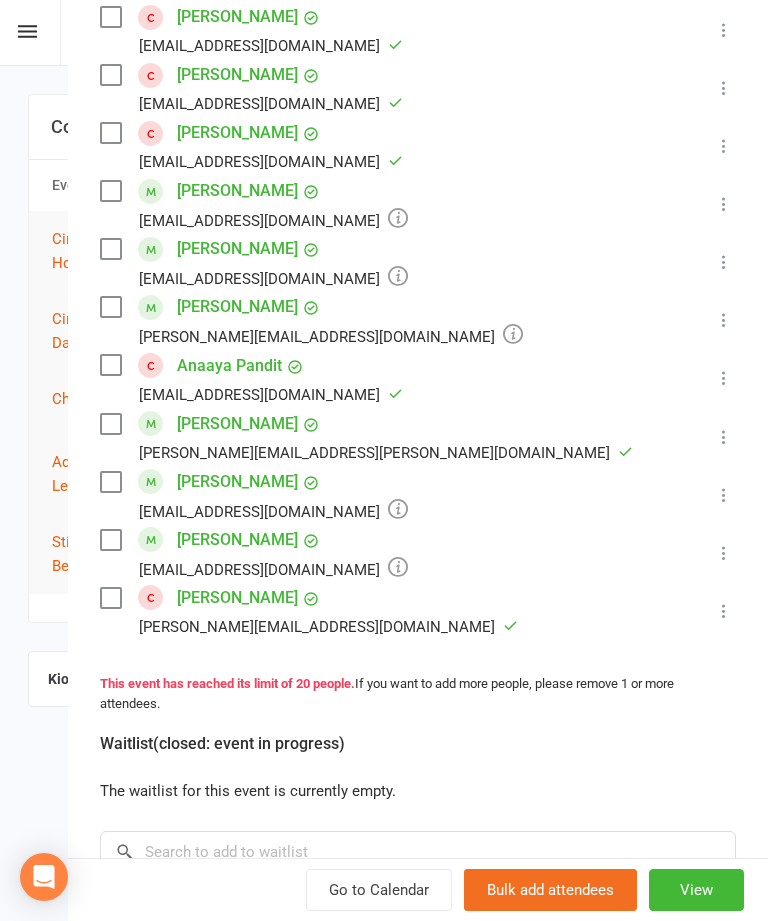 click at bounding box center [724, 320] 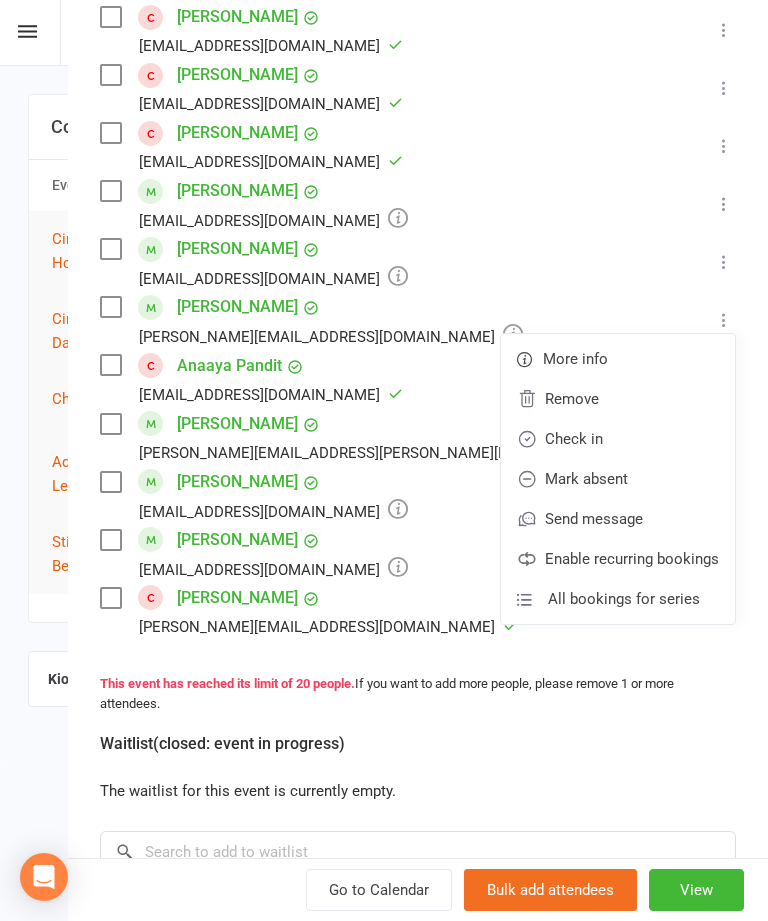 click on "Check in" at bounding box center (618, 439) 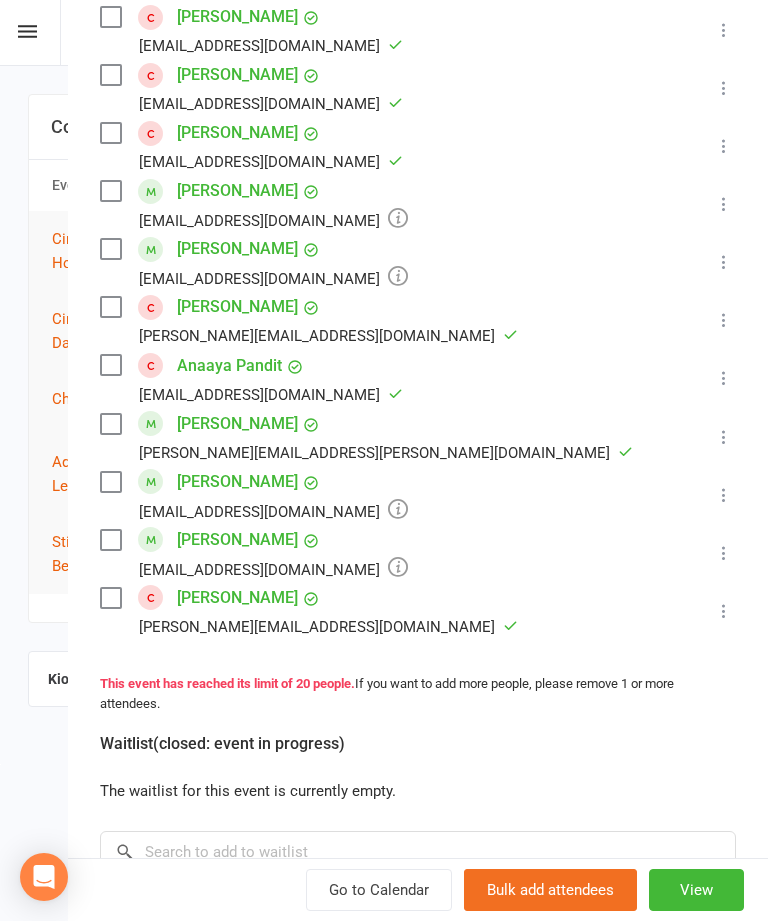 click at bounding box center [724, 495] 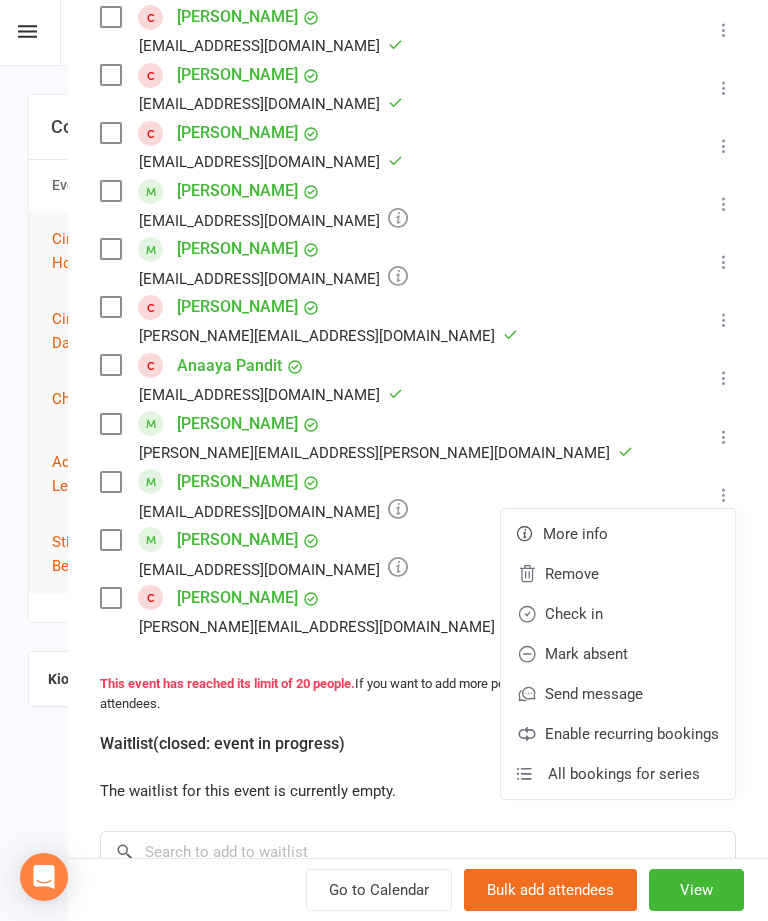 click on "Check in" at bounding box center (618, 614) 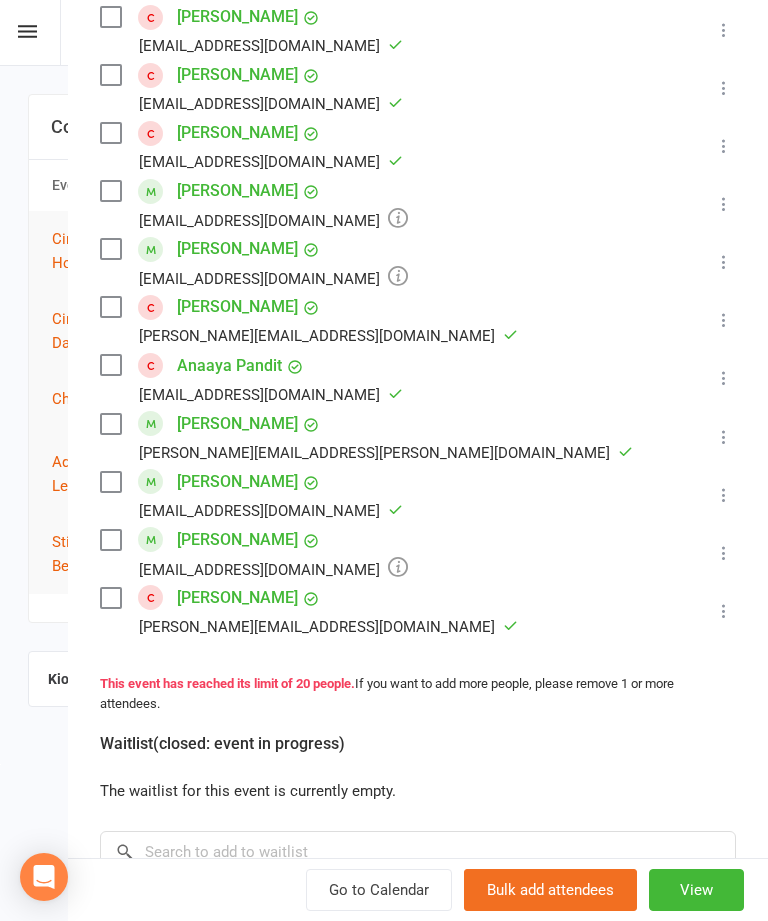 click at bounding box center (724, 553) 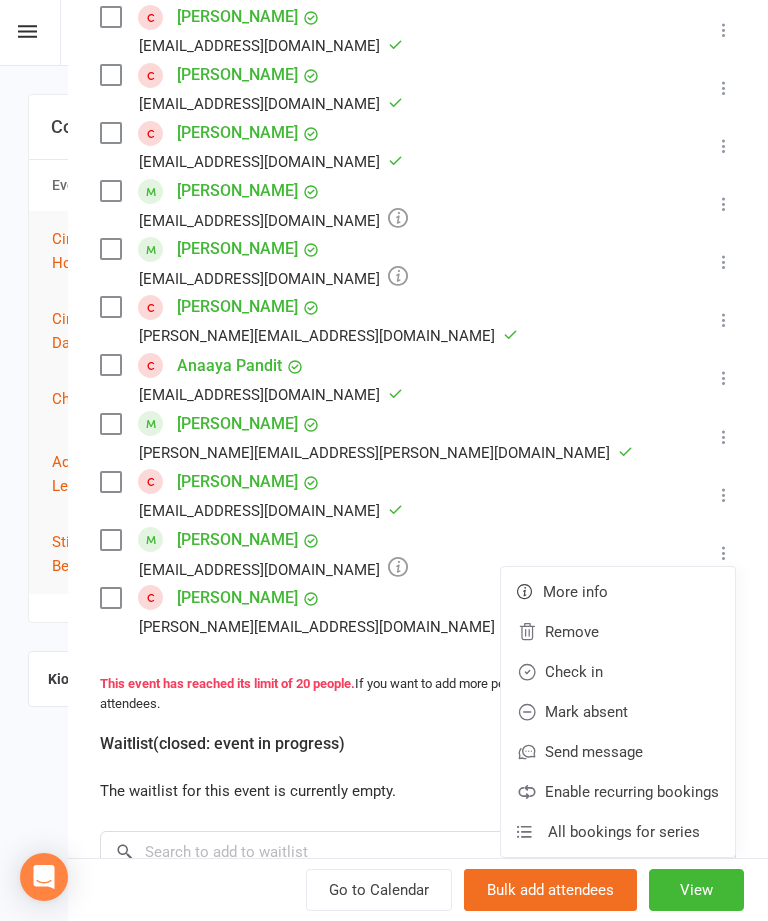 click on "Check in" at bounding box center (618, 672) 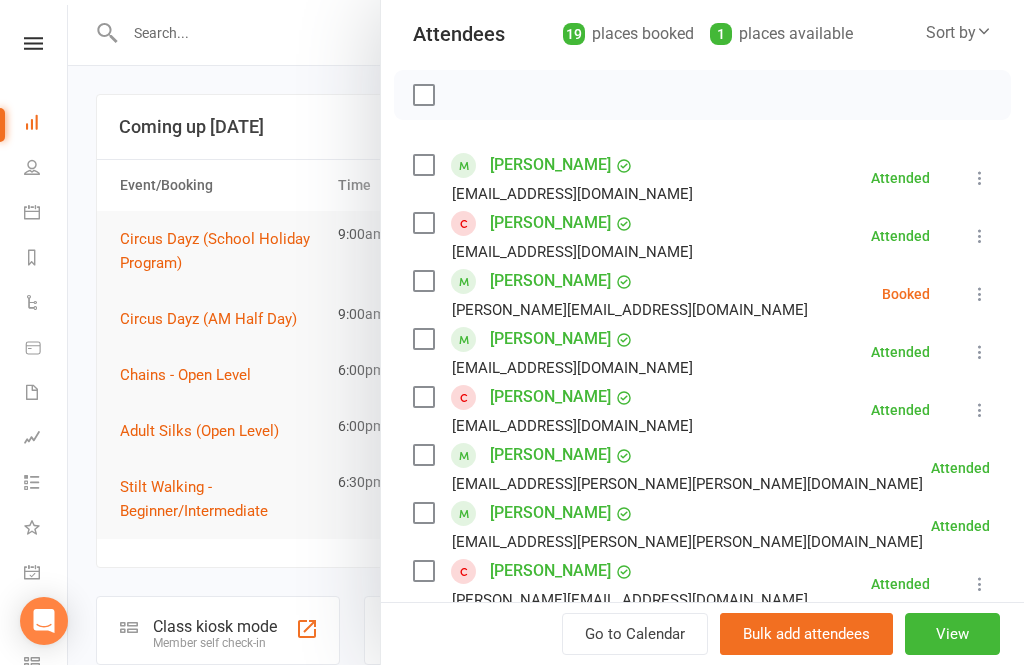 scroll, scrollTop: 189, scrollLeft: 0, axis: vertical 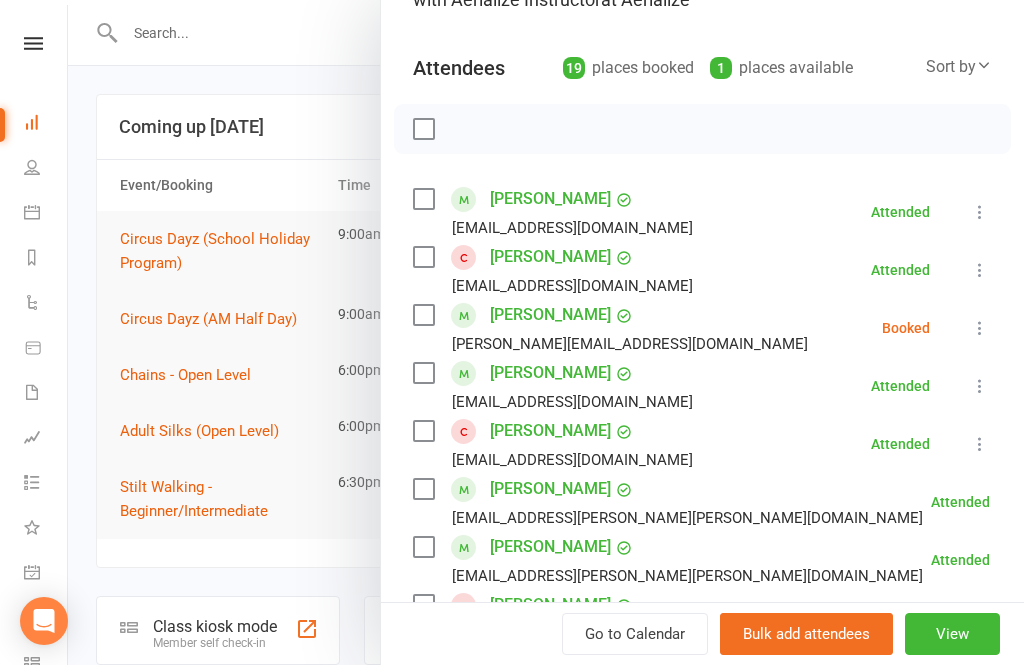 click at bounding box center (980, 328) 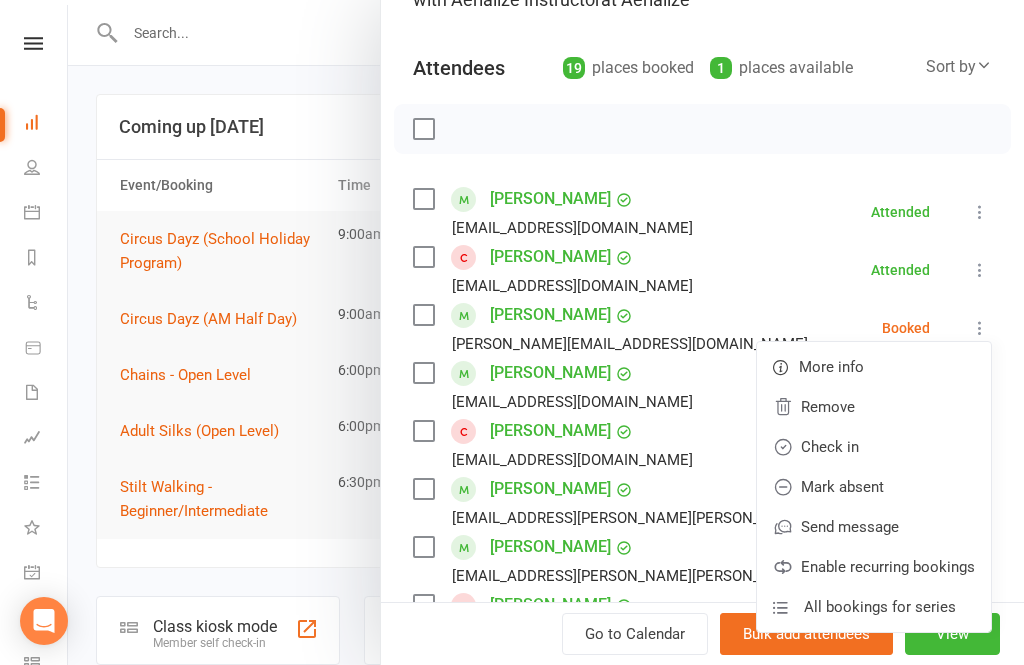 click on "Check in" at bounding box center (874, 447) 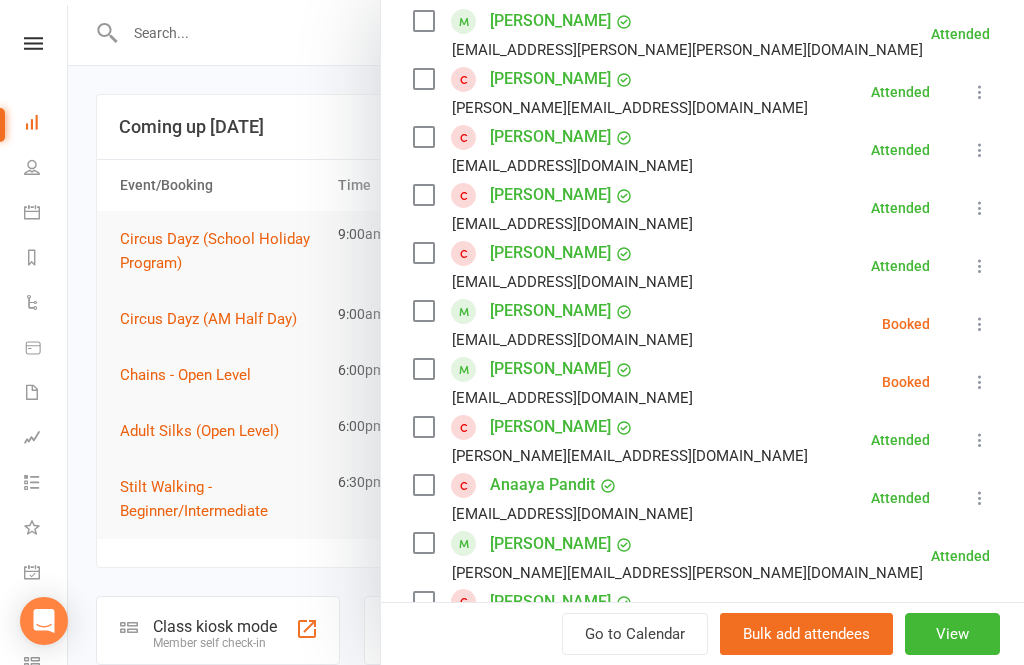 scroll, scrollTop: 745, scrollLeft: 0, axis: vertical 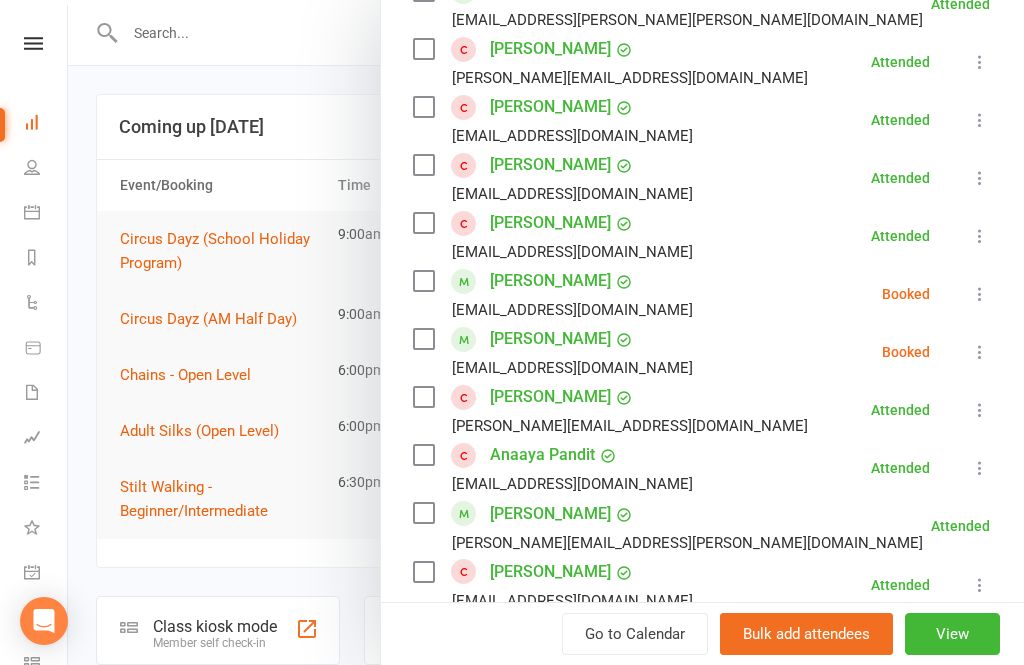 click on "[PERSON_NAME]  [EMAIL_ADDRESS][DOMAIN_NAME] Booked More info  Remove  Check in  Mark absent  Send message  Enable recurring bookings  All bookings for series" at bounding box center [702, 294] 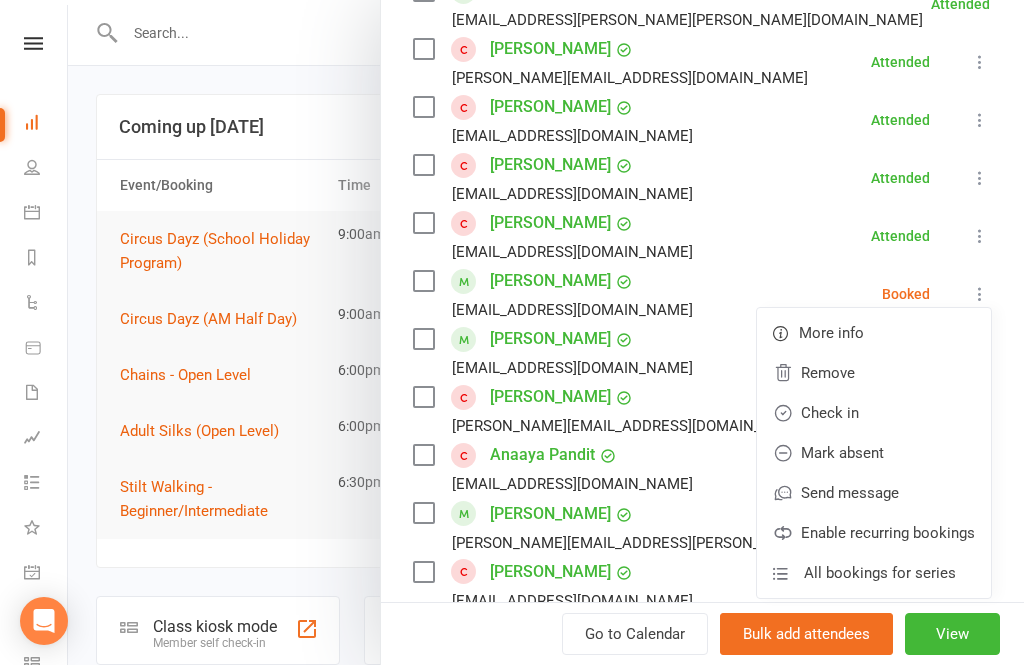 click on "Check in" at bounding box center (874, 413) 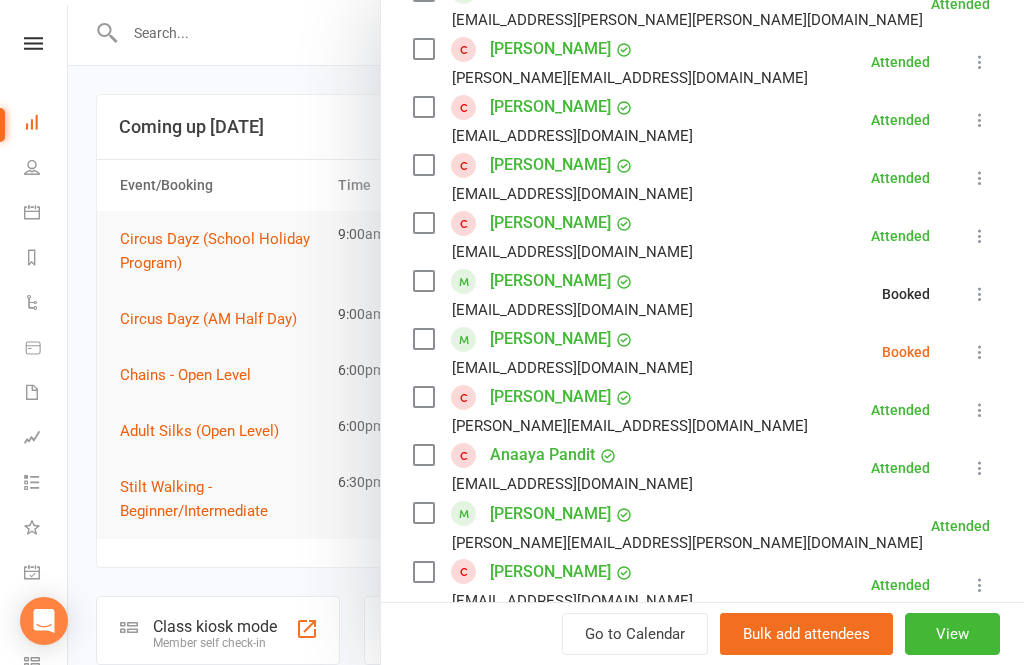 click at bounding box center (980, 352) 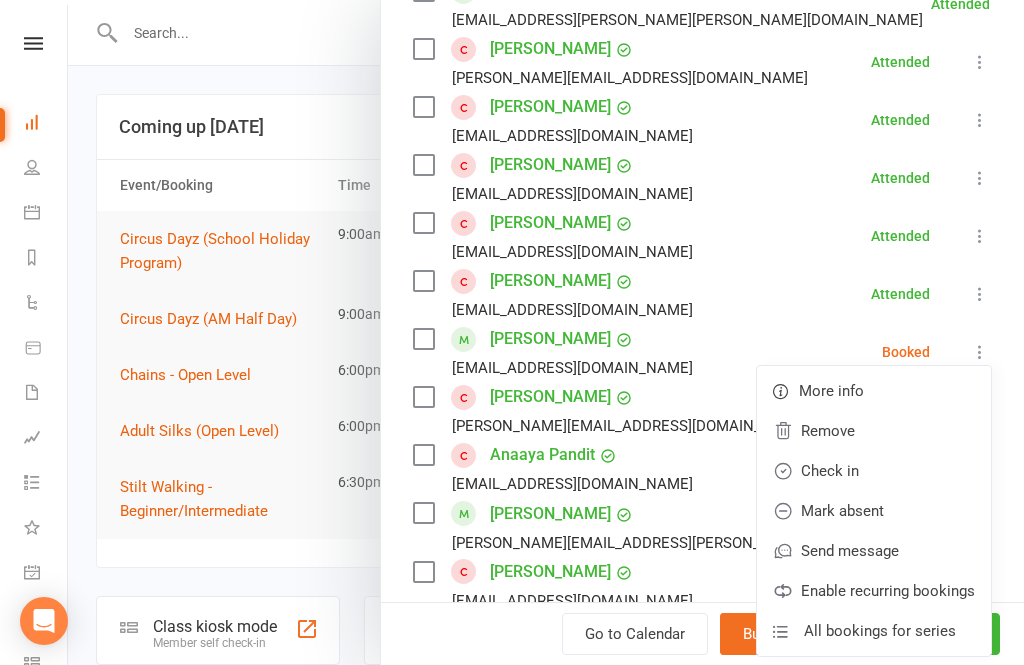click on "Check in" at bounding box center (874, 471) 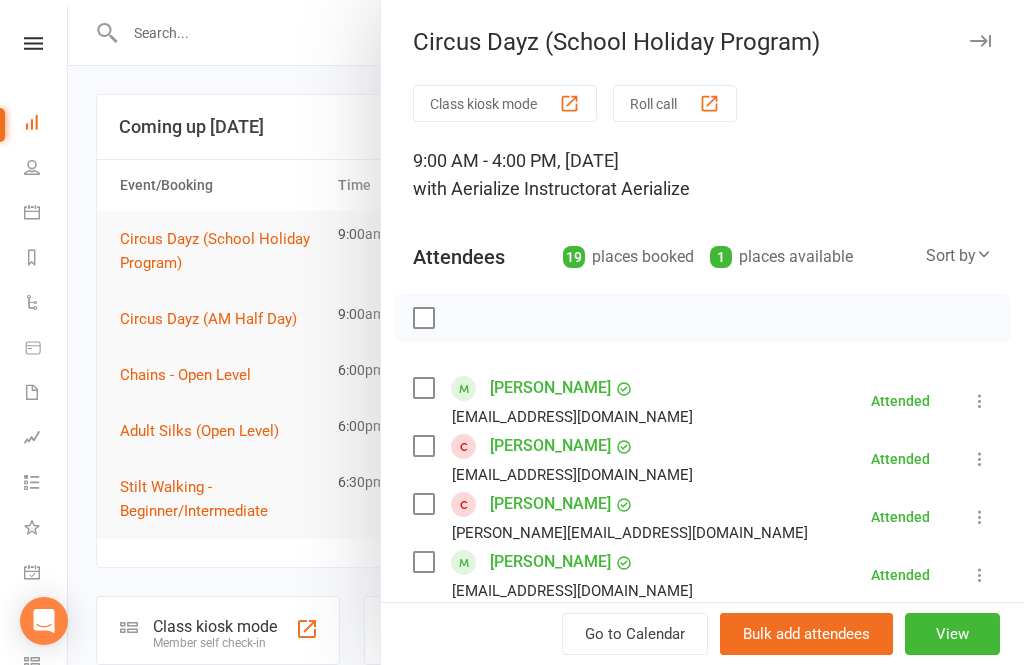 scroll, scrollTop: 0, scrollLeft: 0, axis: both 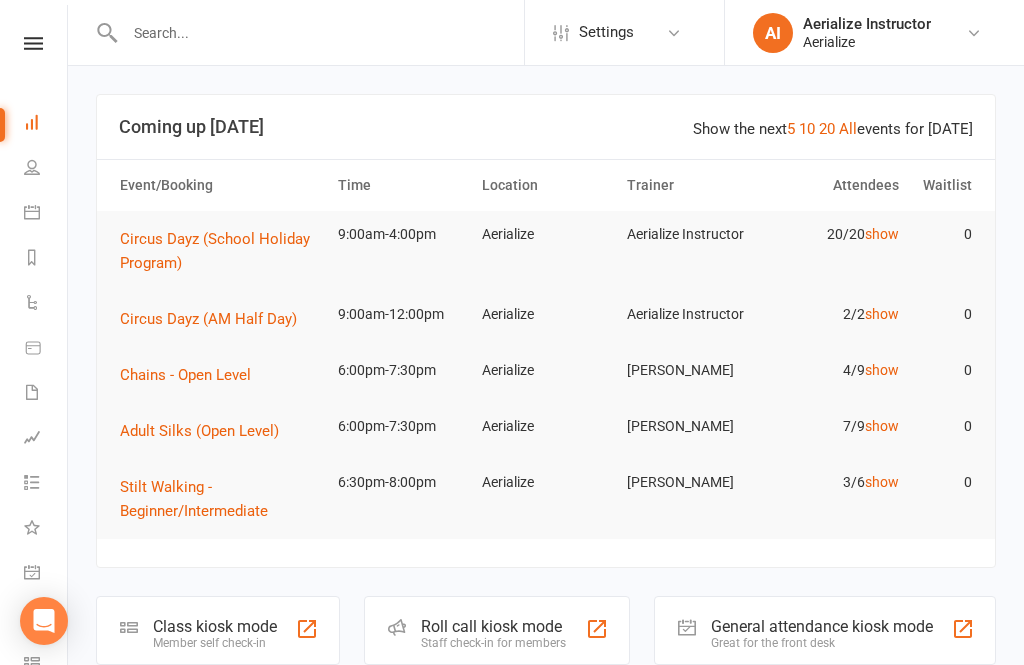 click on "Circus Dayz (School Holiday Program)" at bounding box center (220, 251) 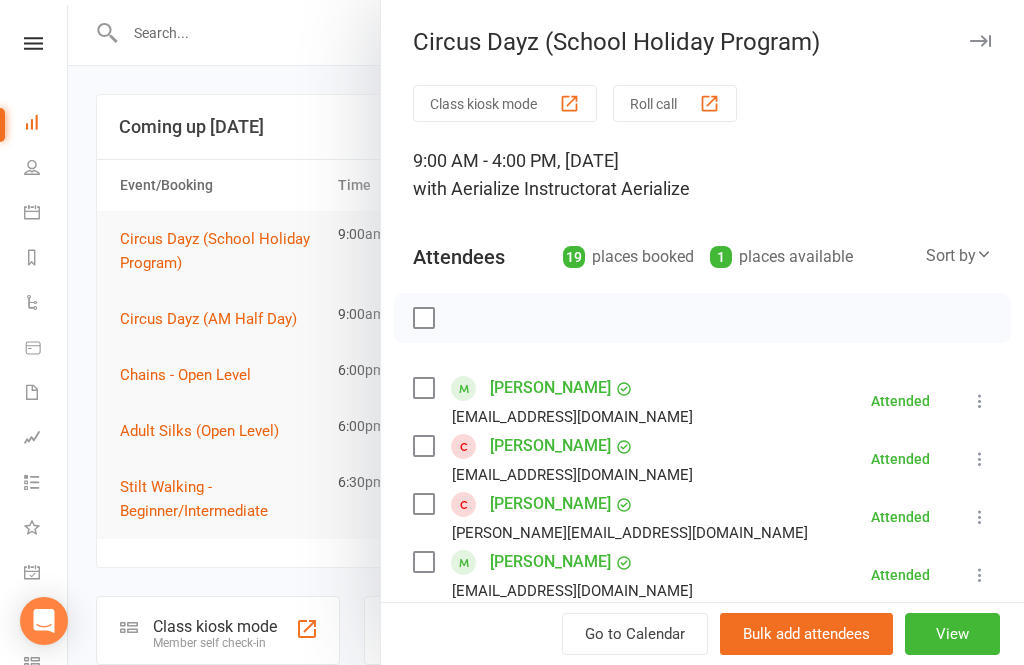 scroll, scrollTop: 0, scrollLeft: 0, axis: both 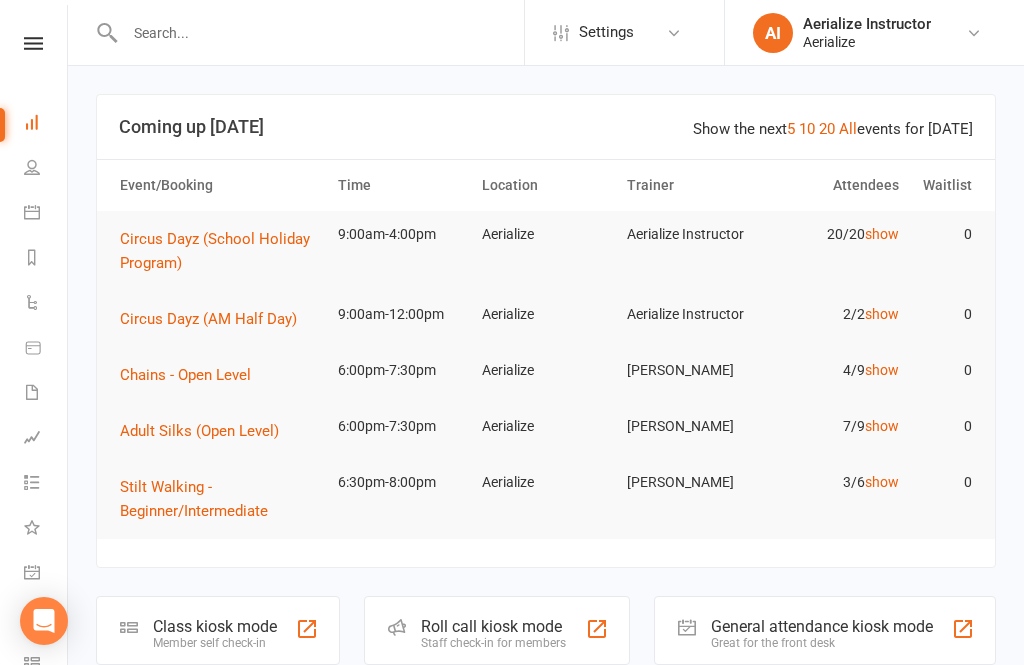 click at bounding box center [546, 332] 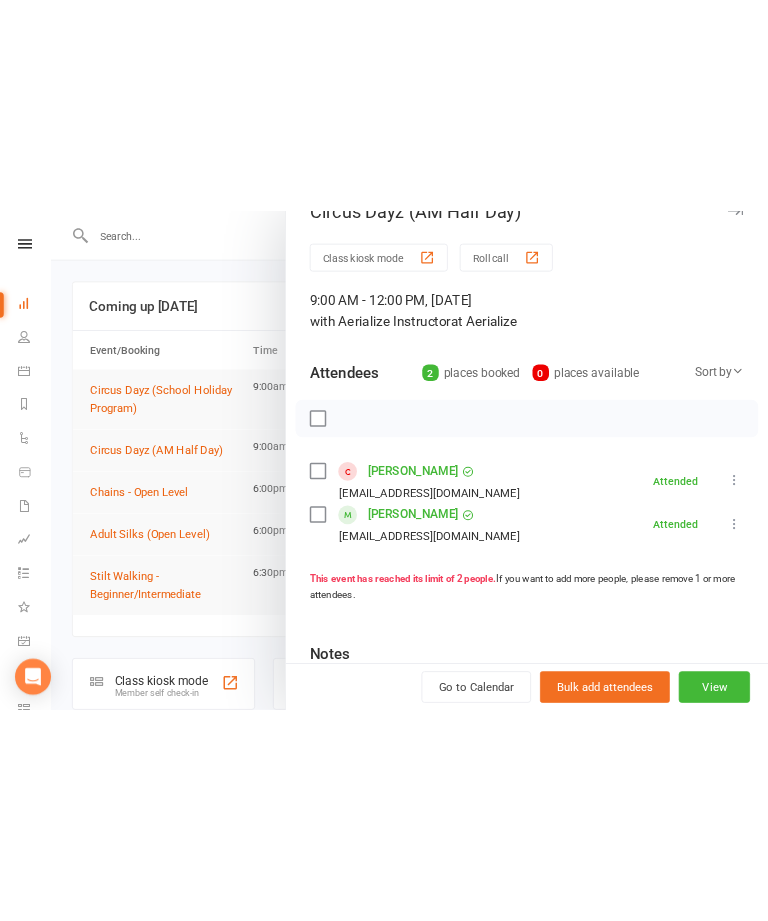 scroll, scrollTop: 50, scrollLeft: 0, axis: vertical 